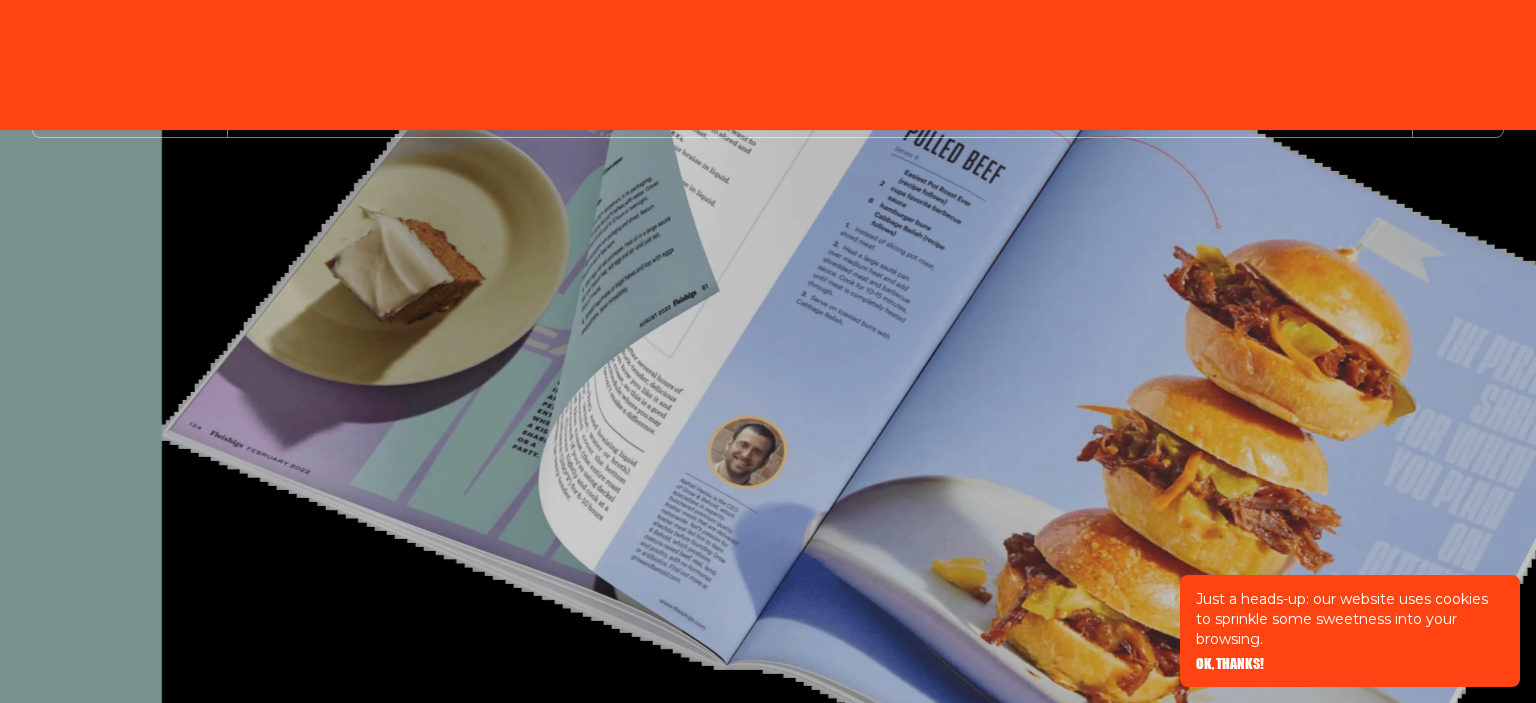 scroll, scrollTop: 0, scrollLeft: 0, axis: both 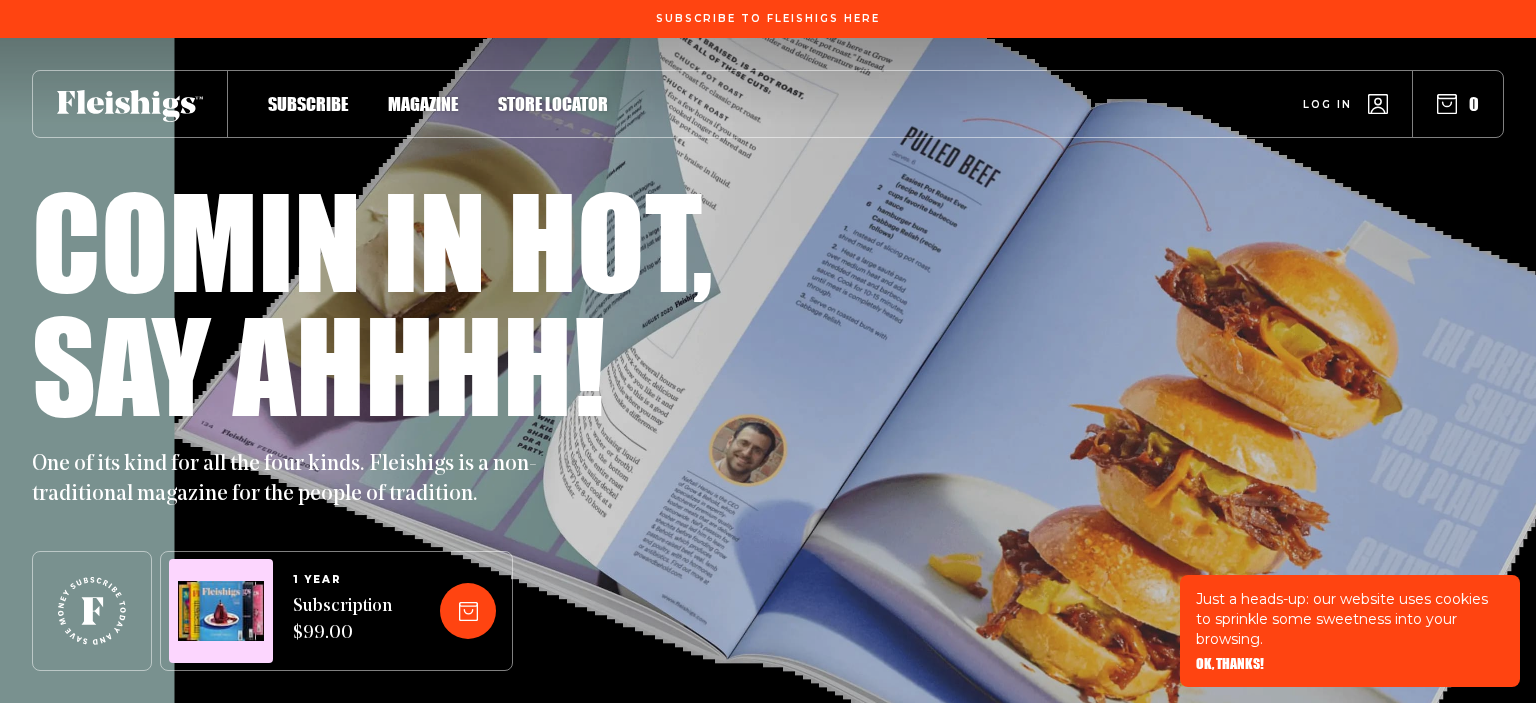 click on "Log in" at bounding box center [1327, 89] 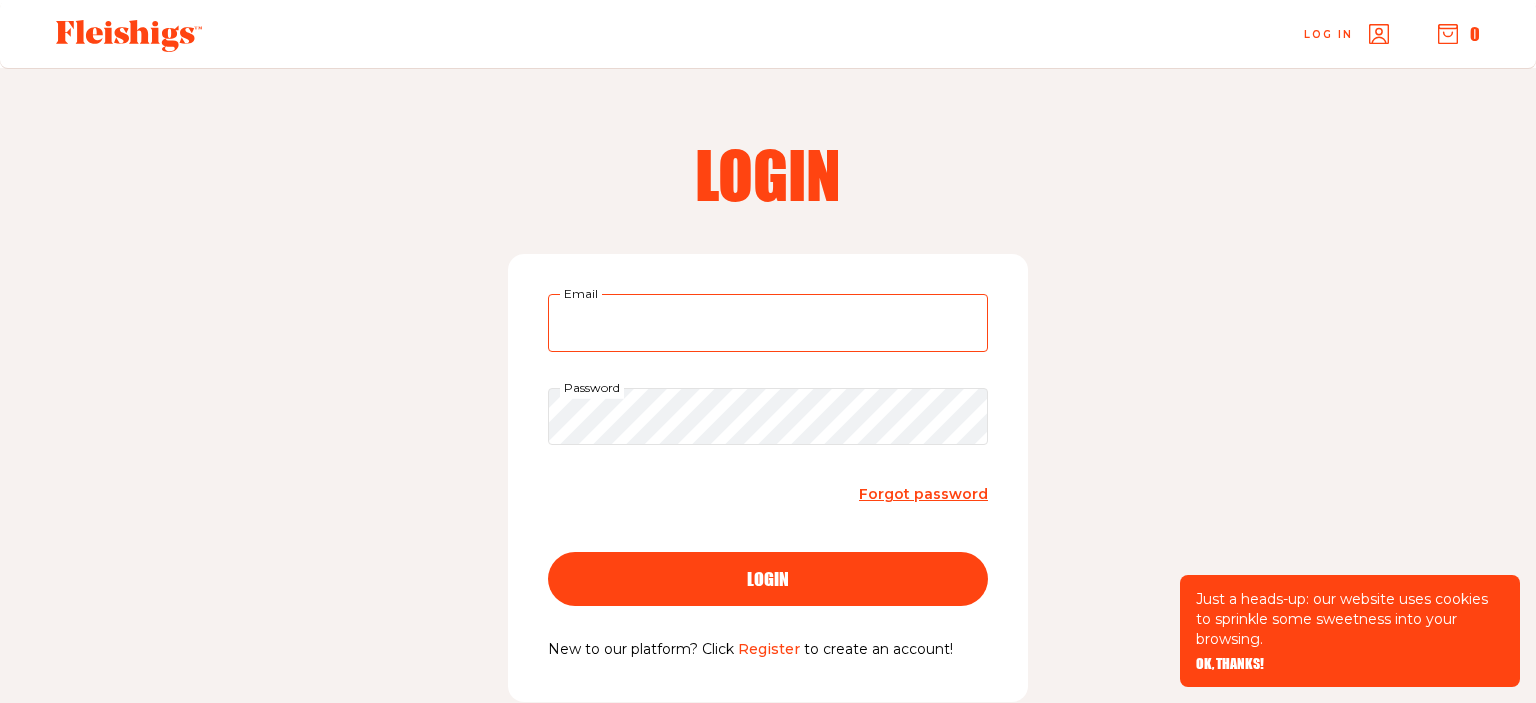 click on "Email" at bounding box center [768, 323] 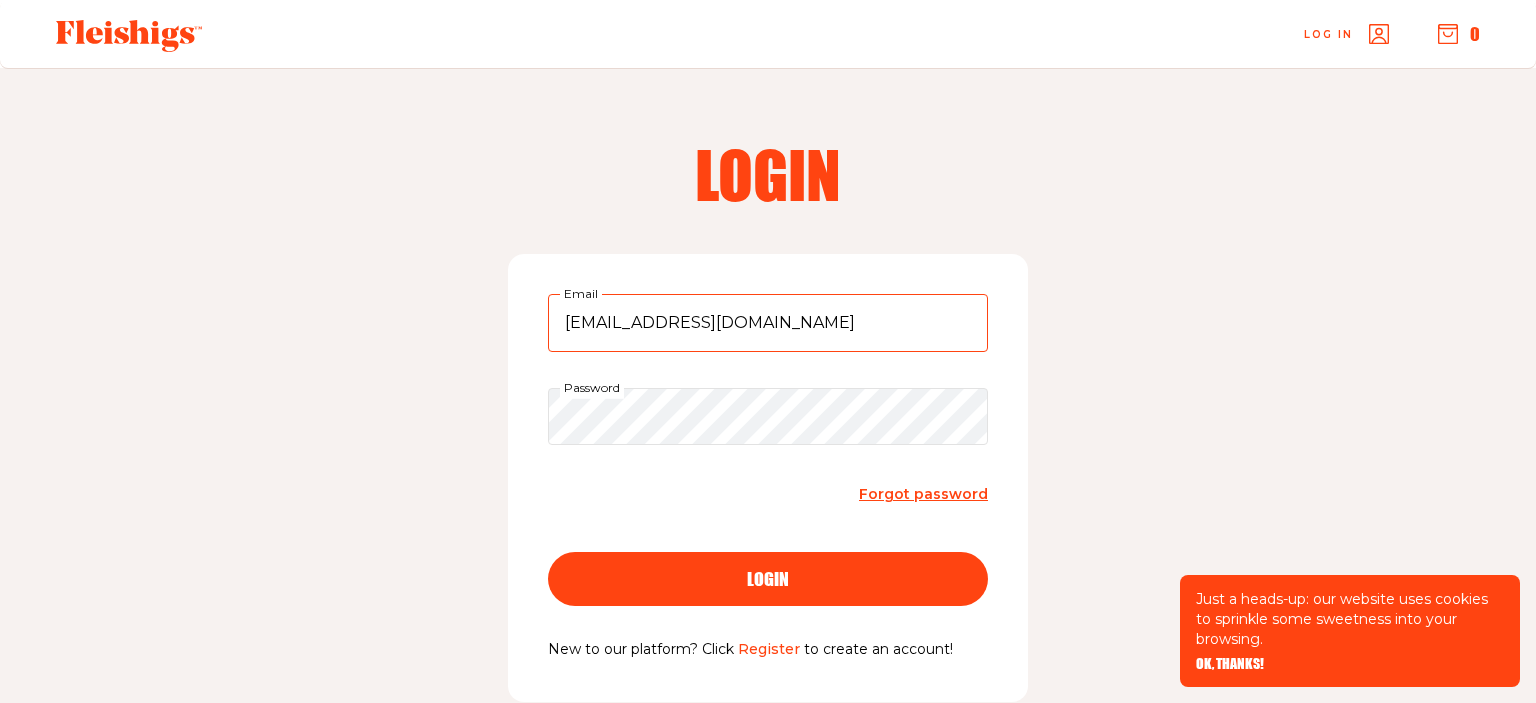 type on "Ykthom@gmail.com" 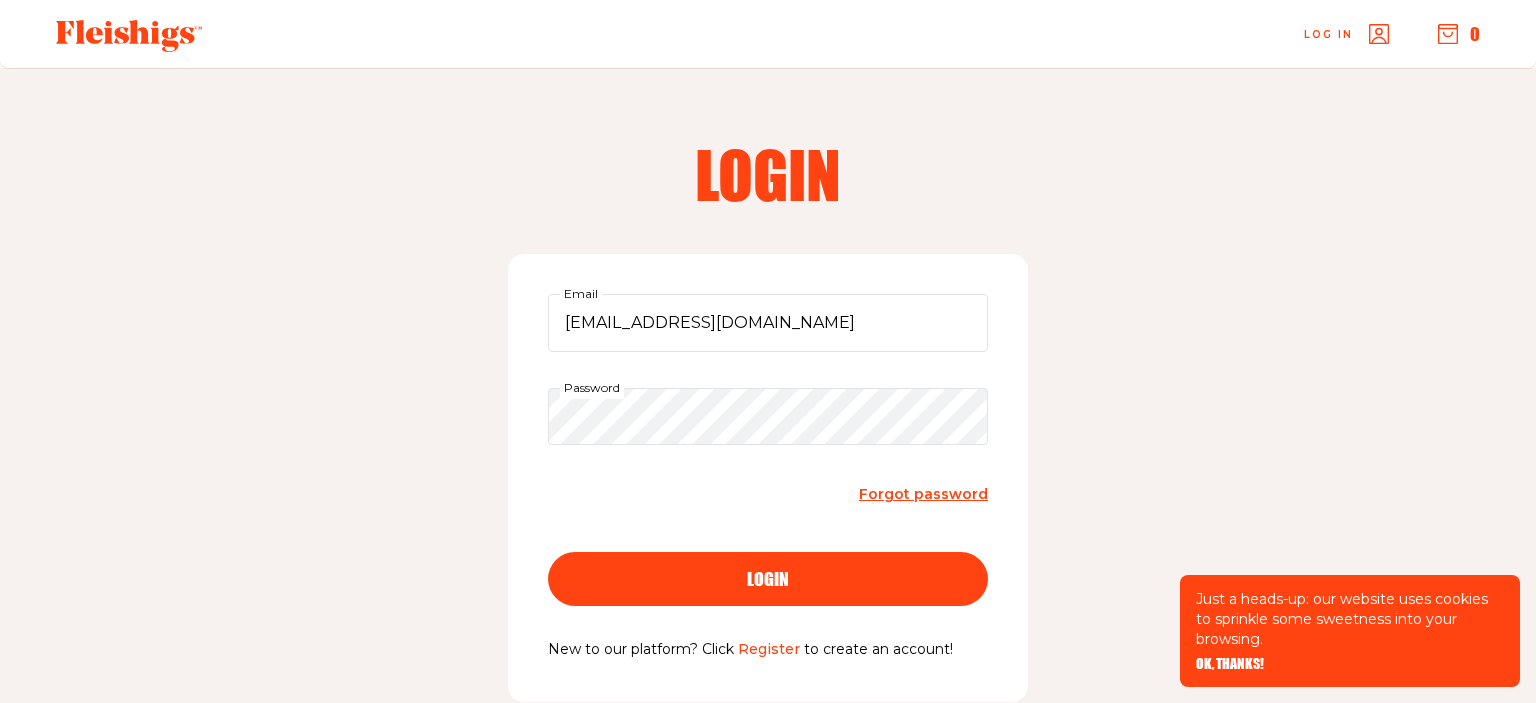 click on "login" at bounding box center [768, 561] 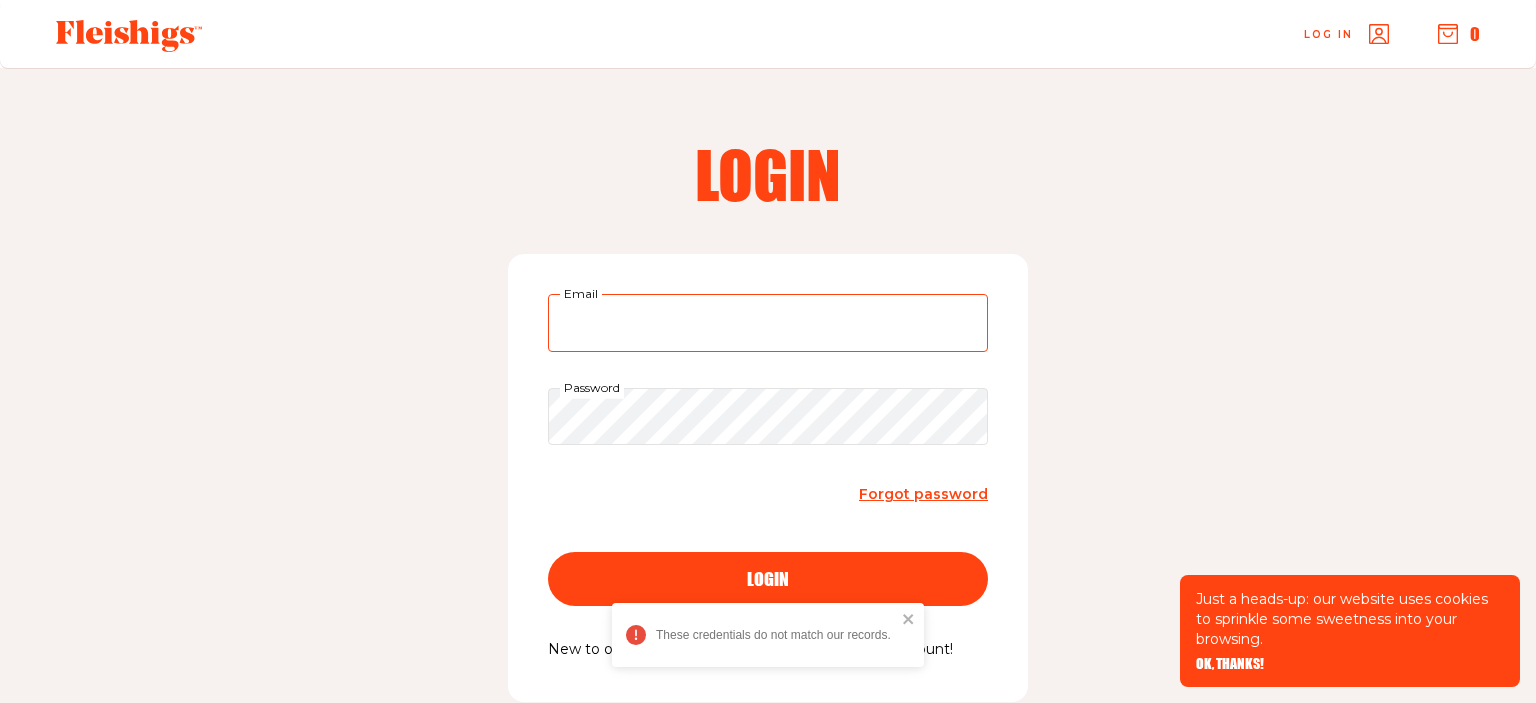 click on "Email" at bounding box center (768, 323) 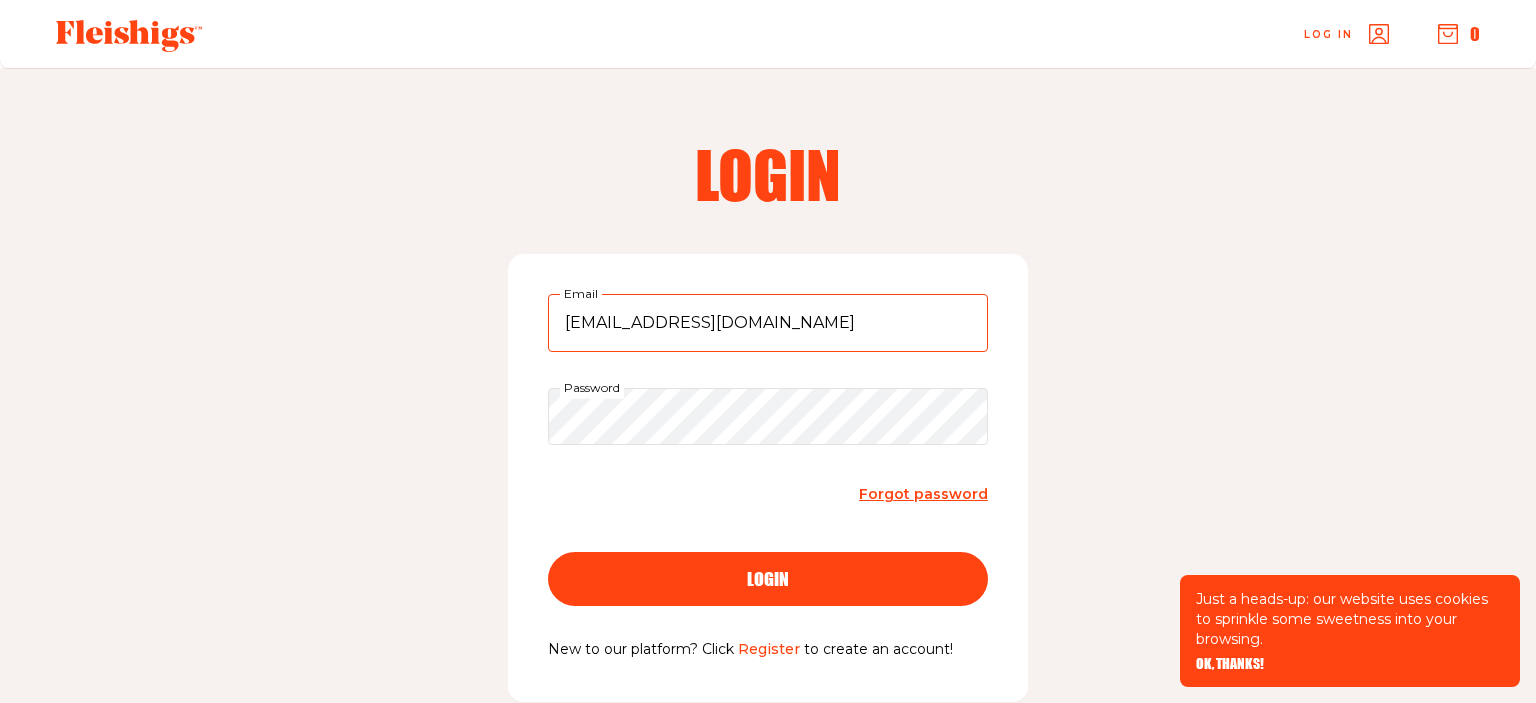 type on "ykhom@gmail.com" 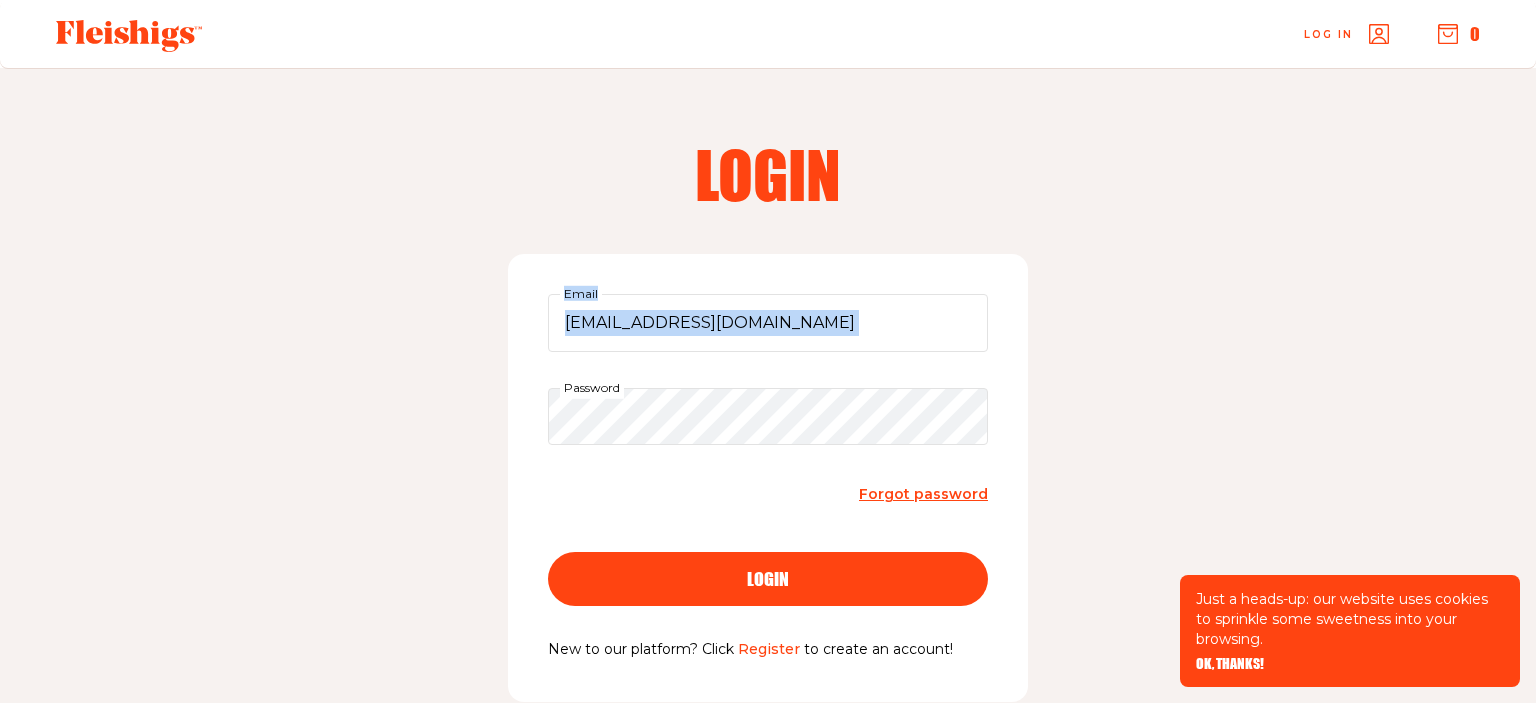 click on "Login ykhom@gmail.com Email Password Forgot password login New to our platform? Click   Register   to create an account!" at bounding box center [768, 433] 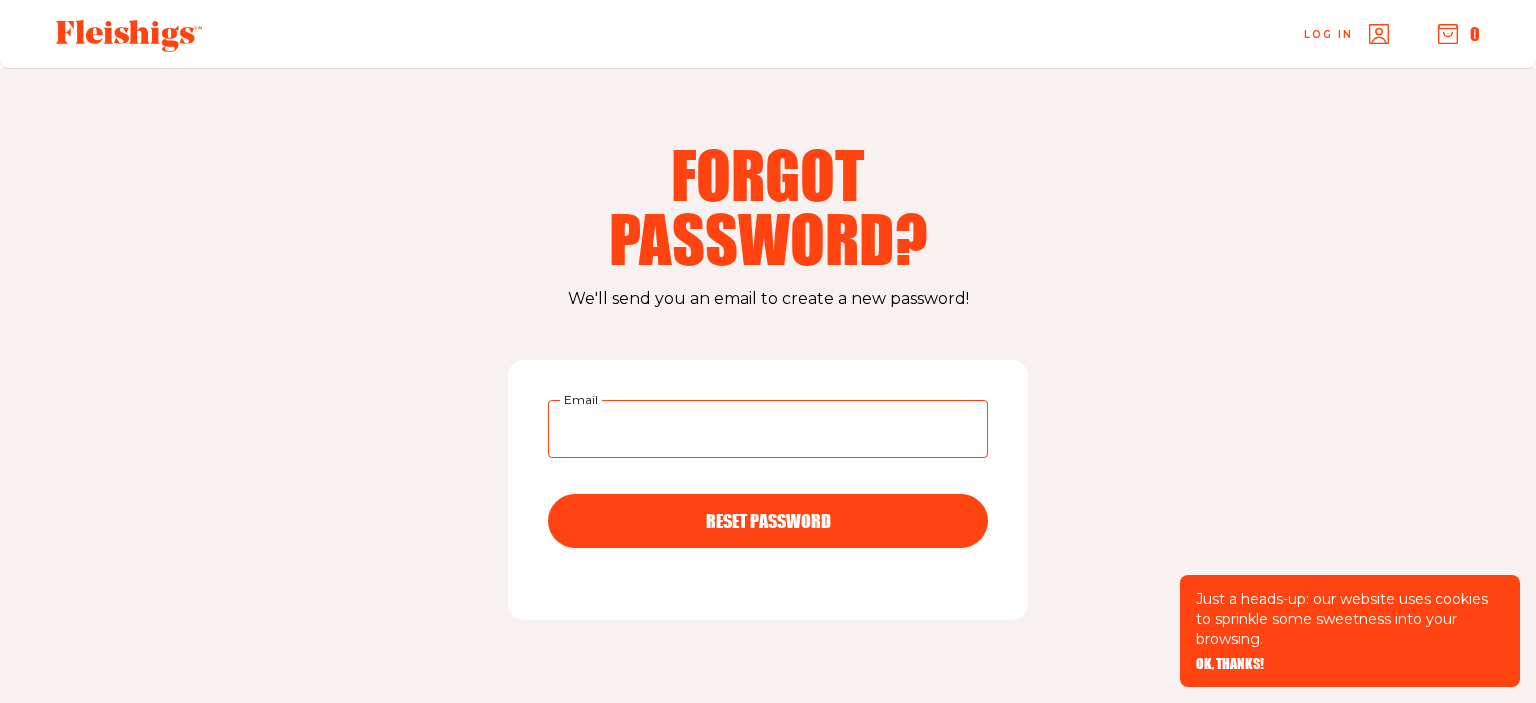 click on "Email" at bounding box center [768, 429] 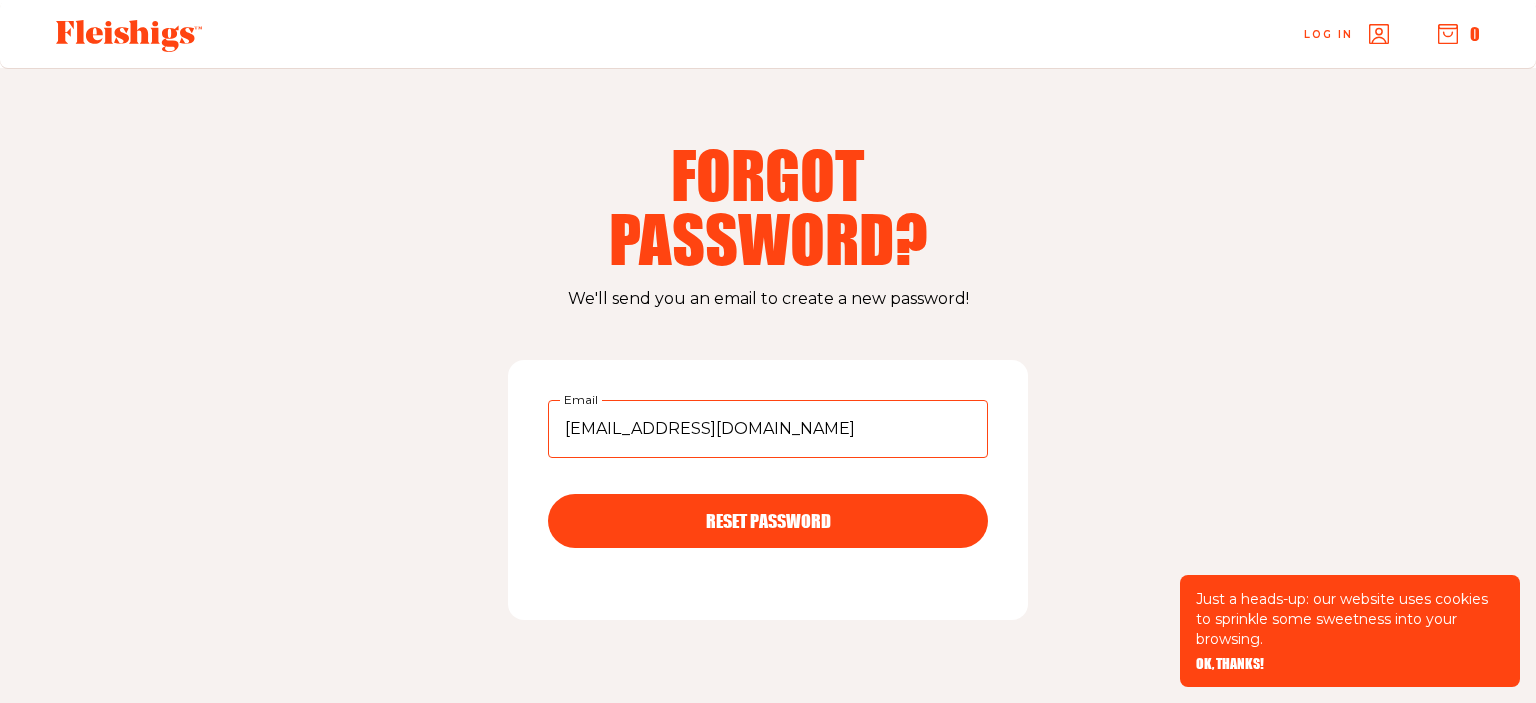type on "Ykthom@gmail.com" 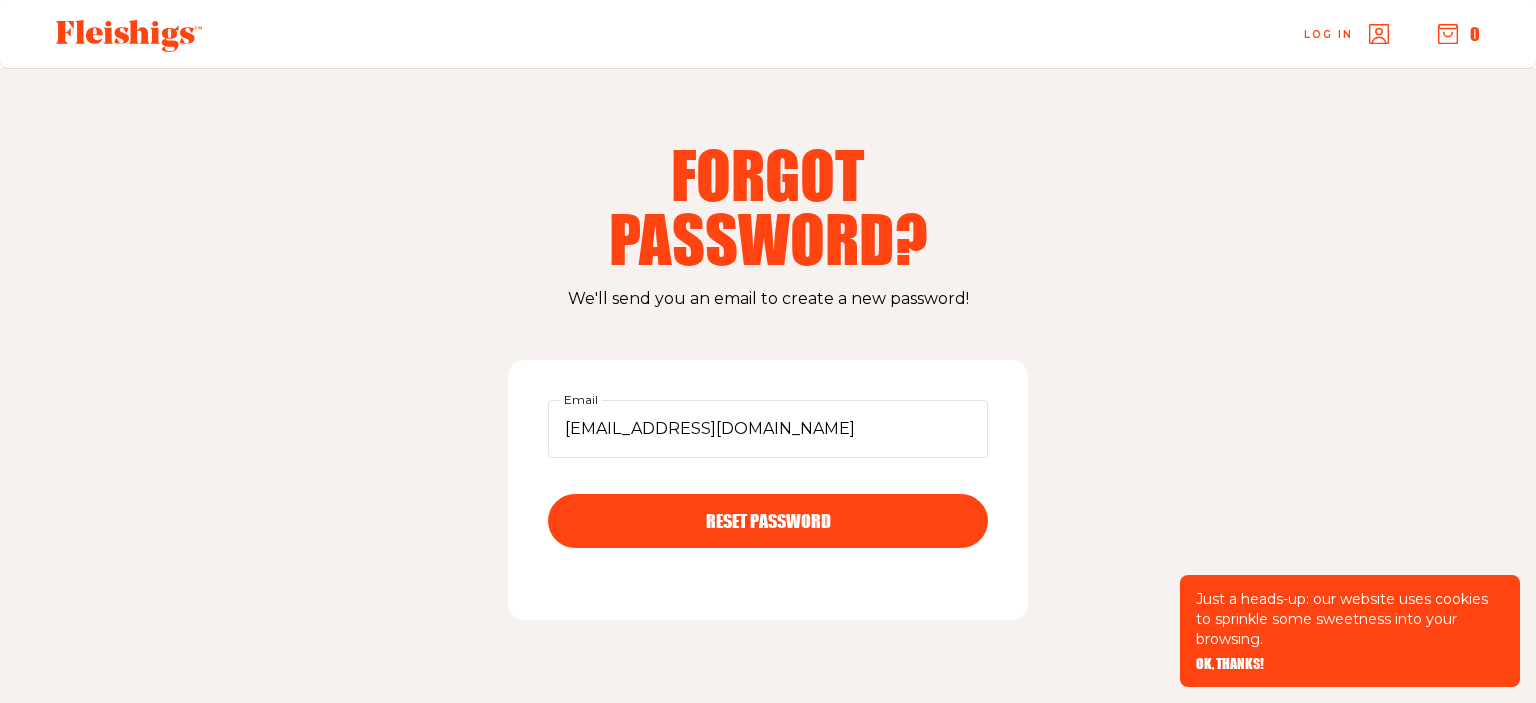 click on "RESET PASSWORD" at bounding box center (768, 503) 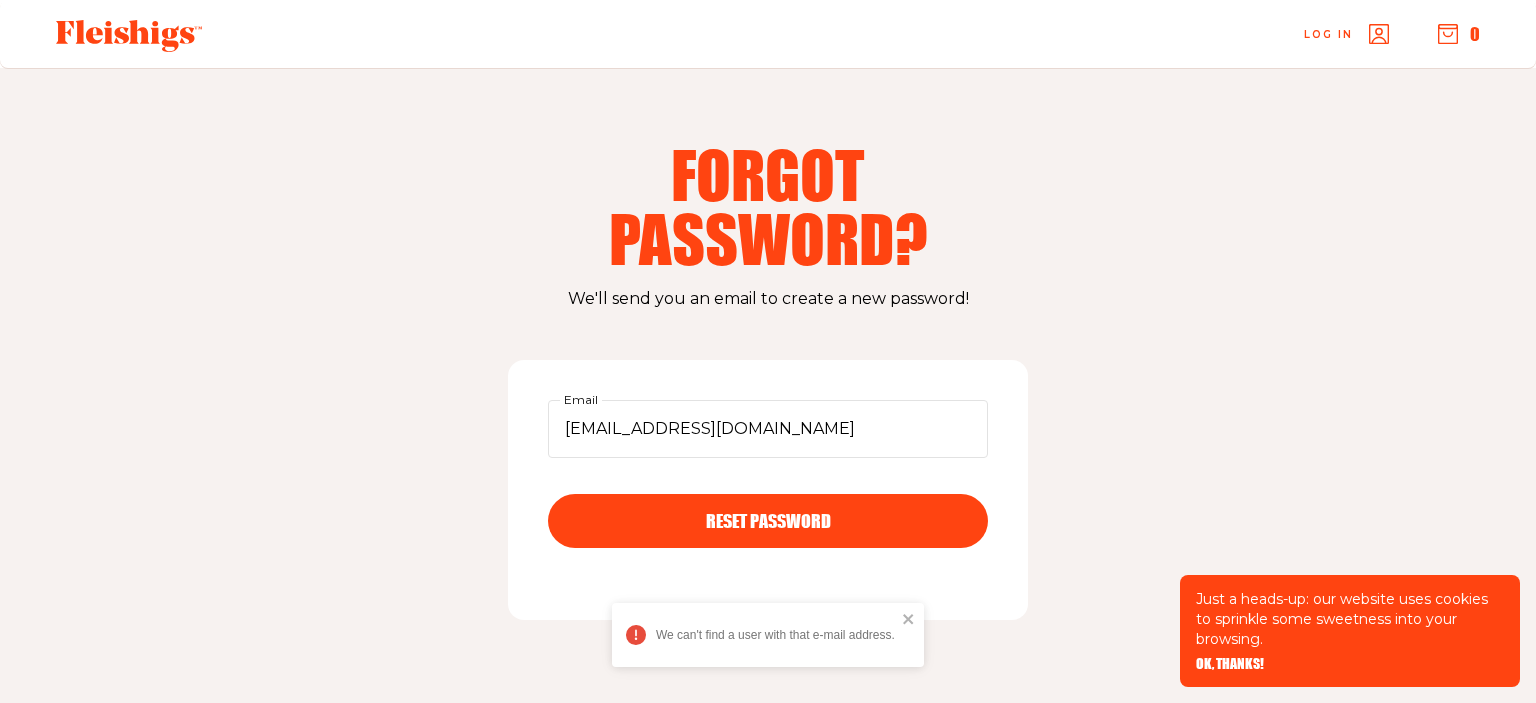 click on "RESET PASSWORD" at bounding box center (768, 521) 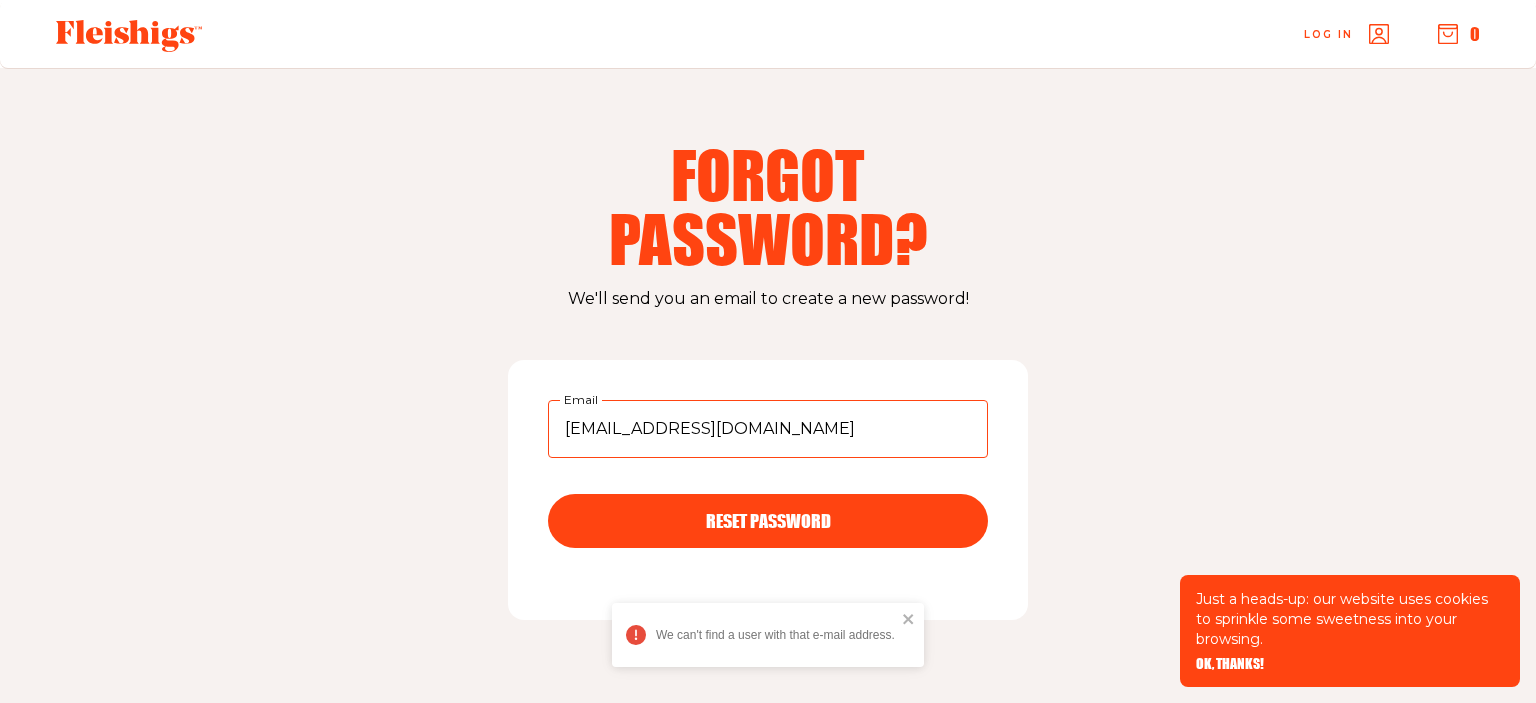 drag, startPoint x: 754, startPoint y: 423, endPoint x: 502, endPoint y: 428, distance: 252.04959 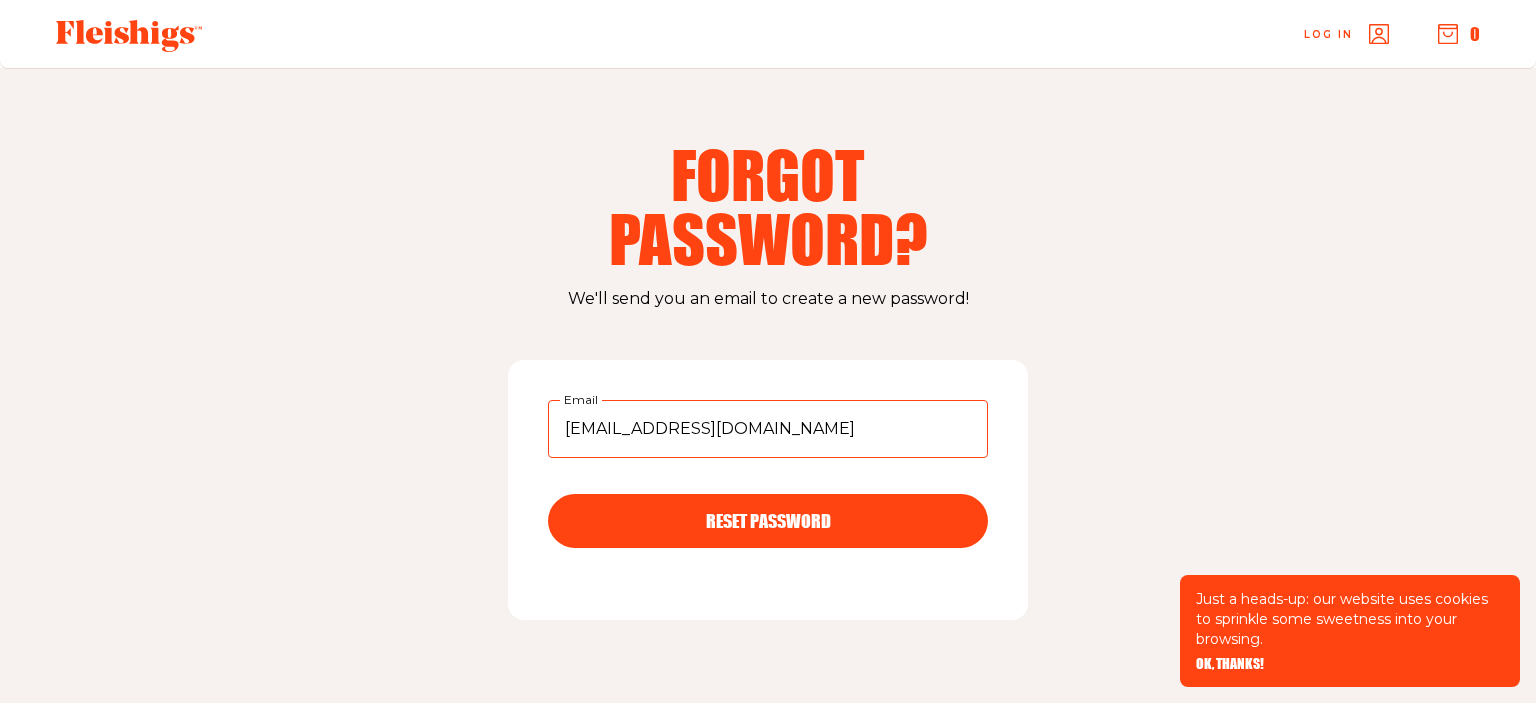type on "Ctjarvis@theedge.ca" 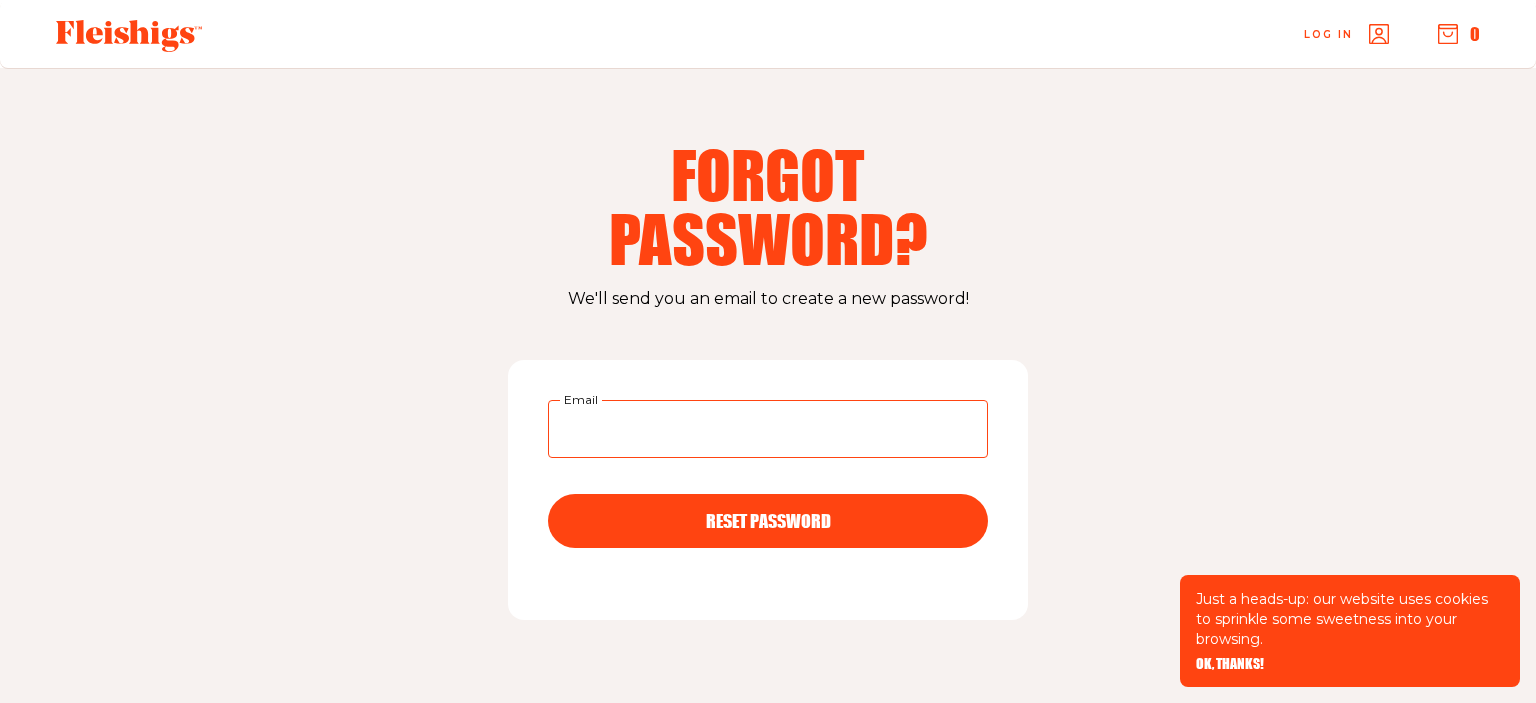type 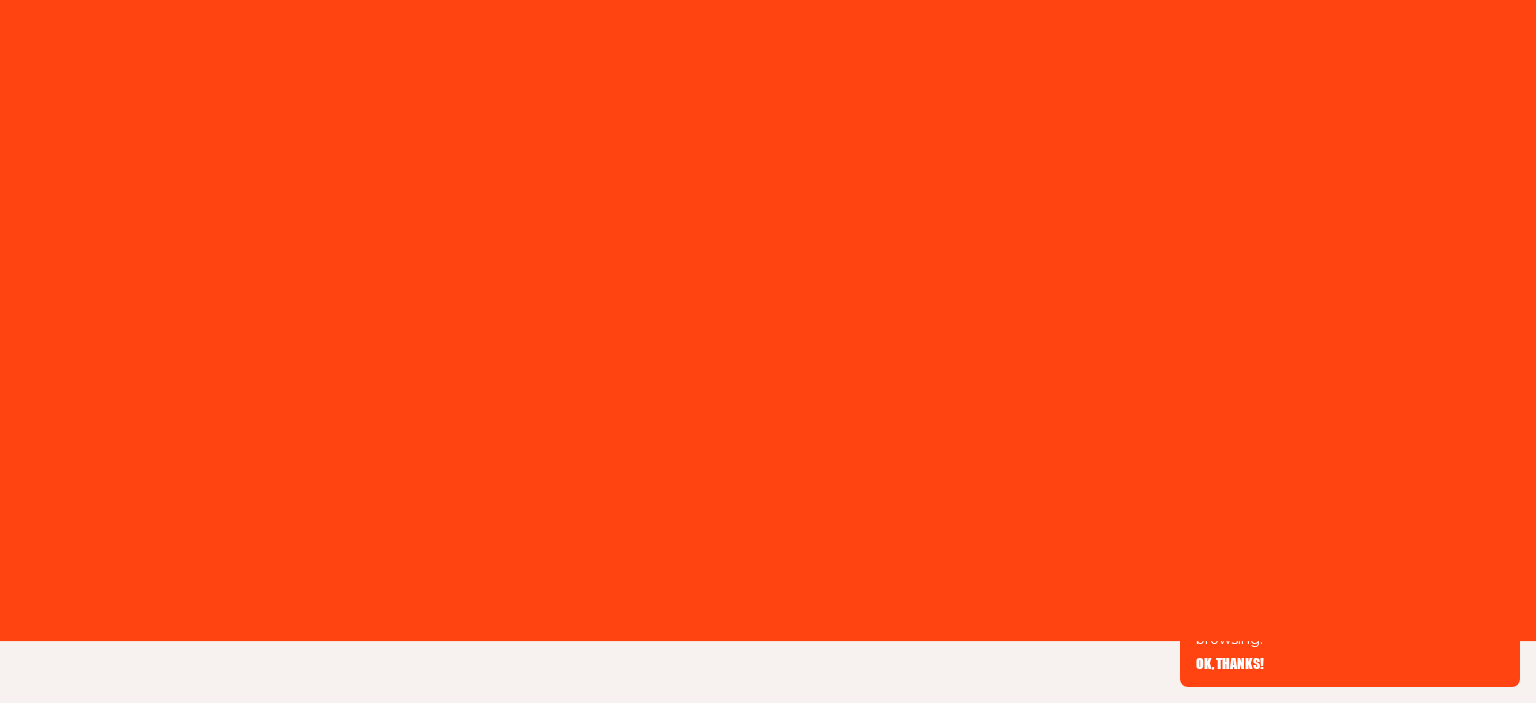 scroll, scrollTop: 0, scrollLeft: 0, axis: both 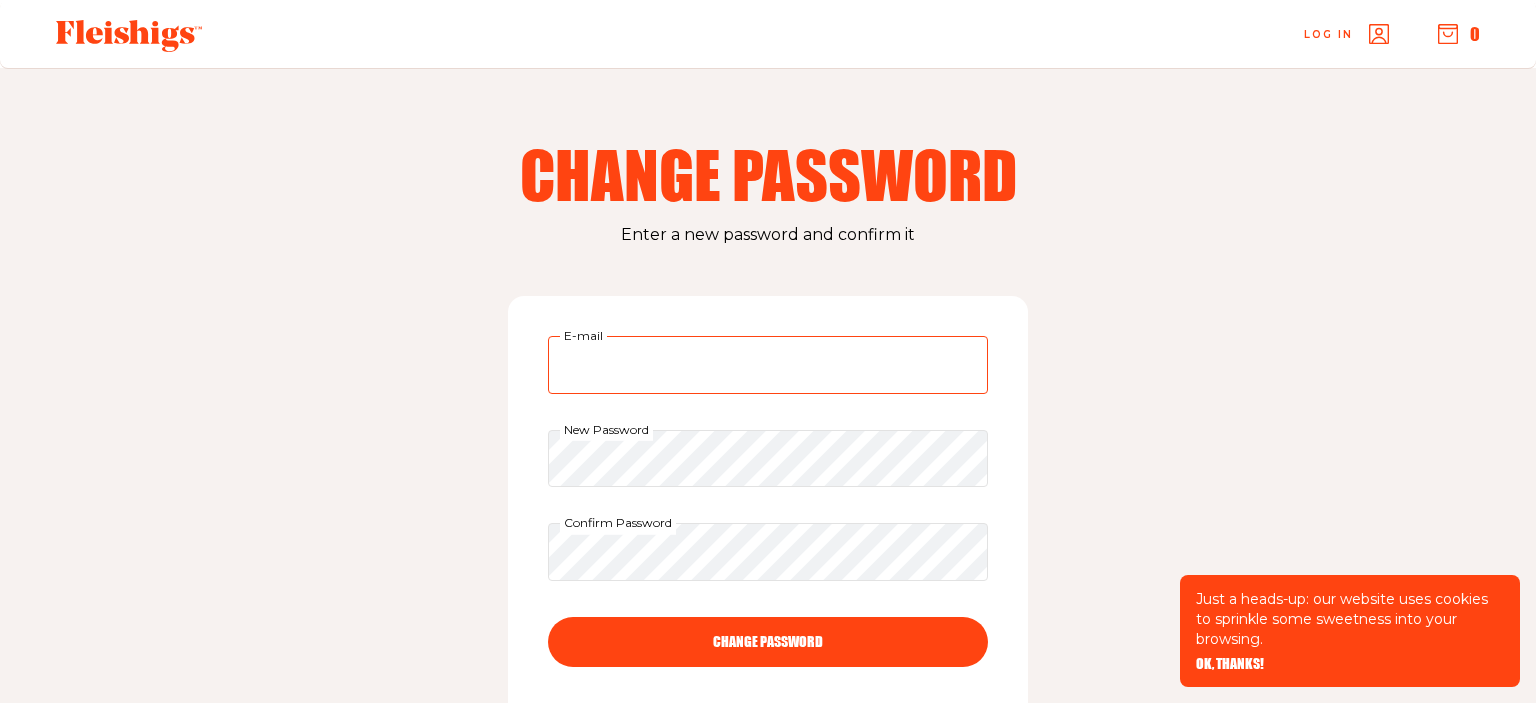 click on "E-mail" at bounding box center [768, 365] 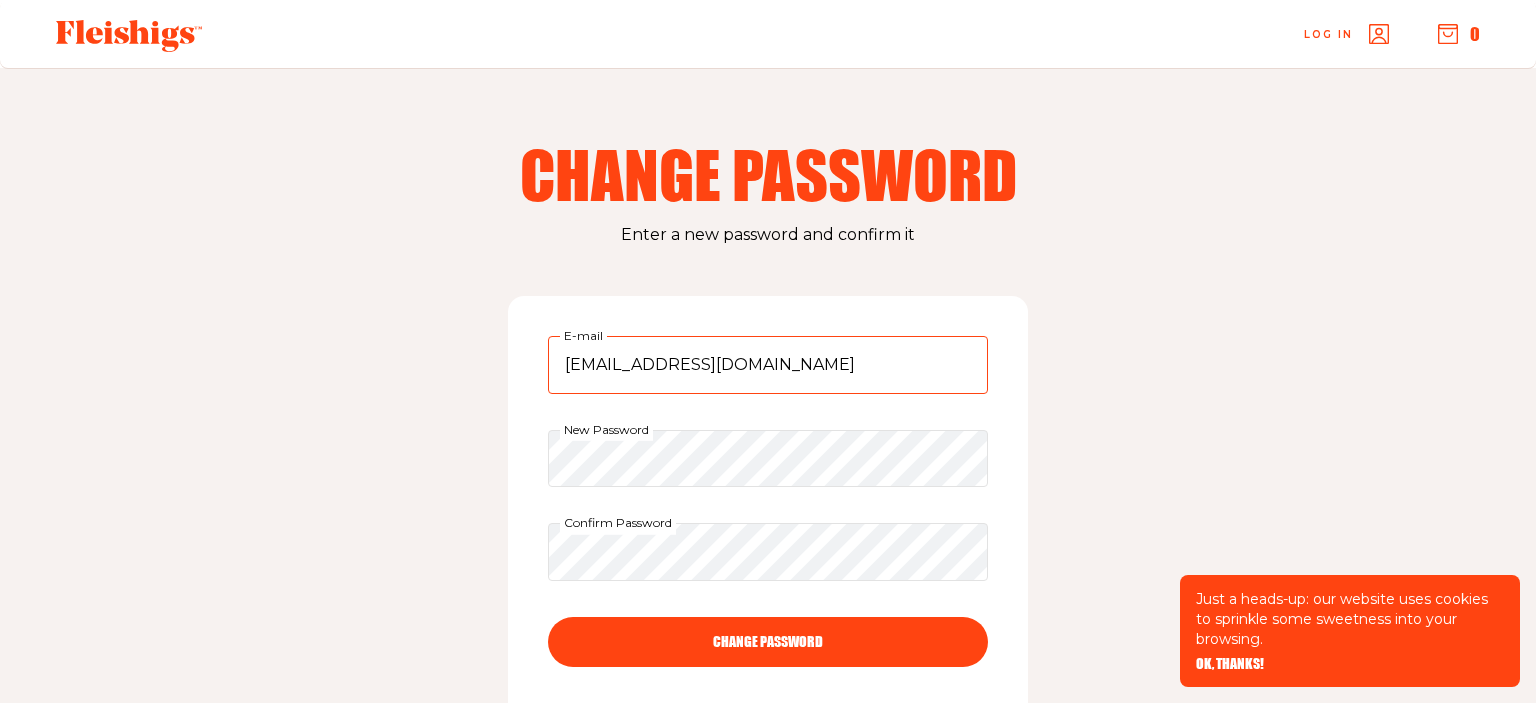 type on "Ctjarvis@theedge.ca" 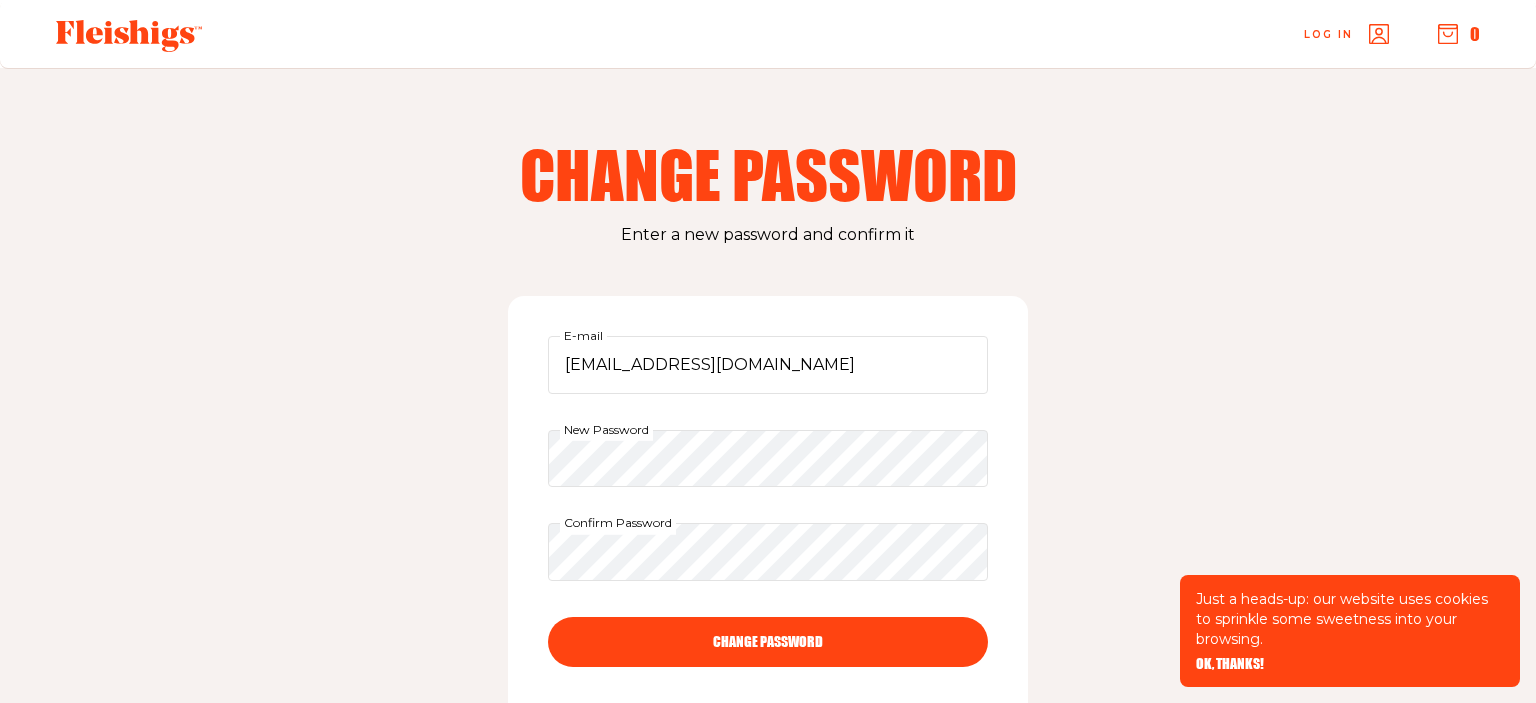 click on "CHANGE PASSWORD" at bounding box center [768, 642] 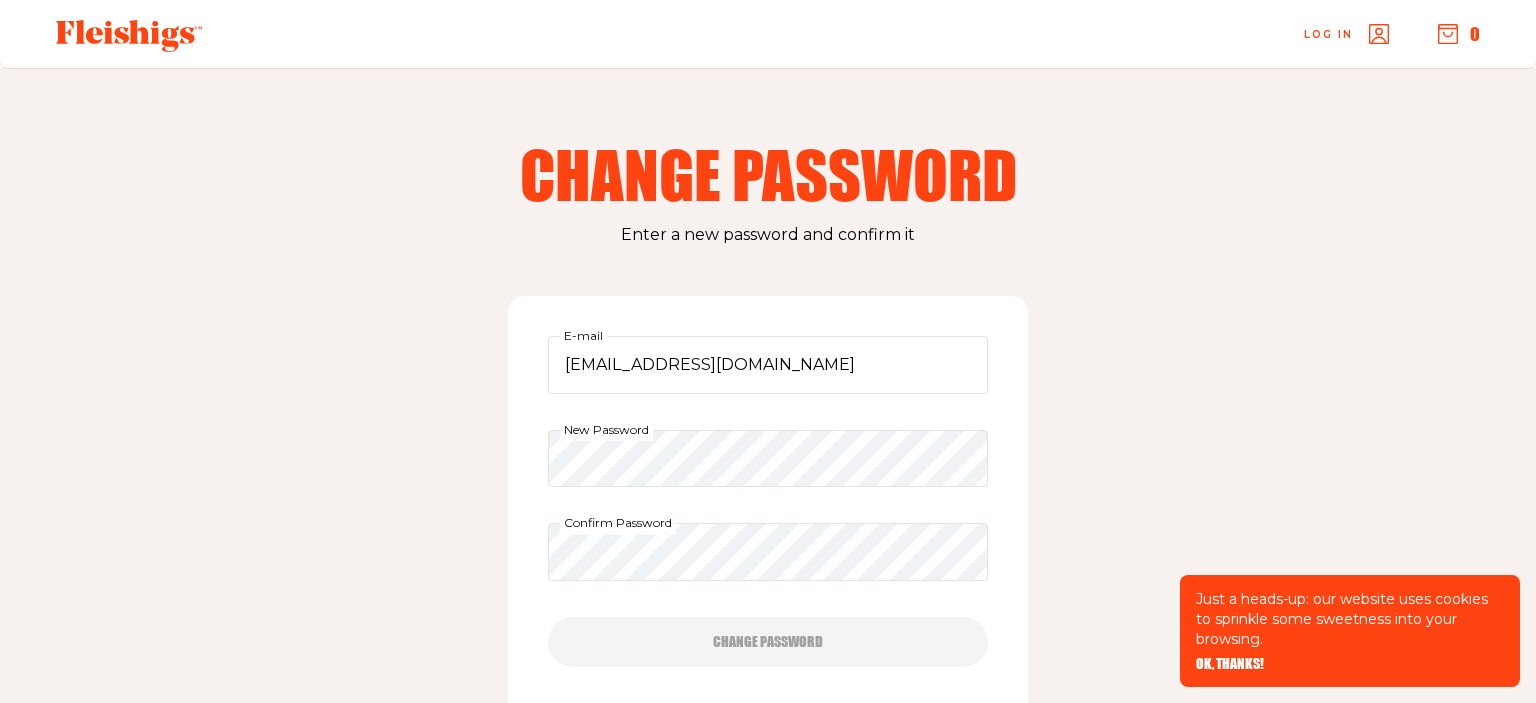 type 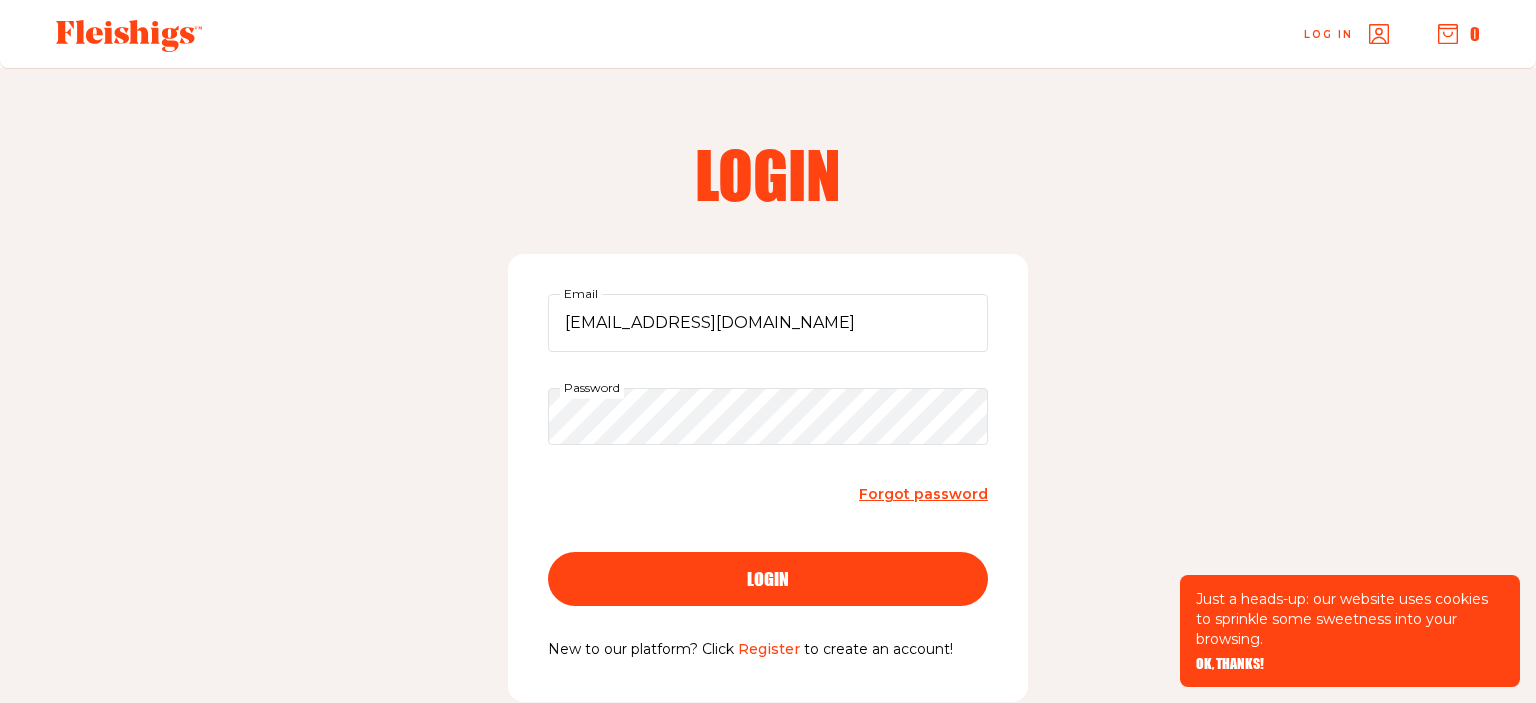 click on "login" at bounding box center [768, 579] 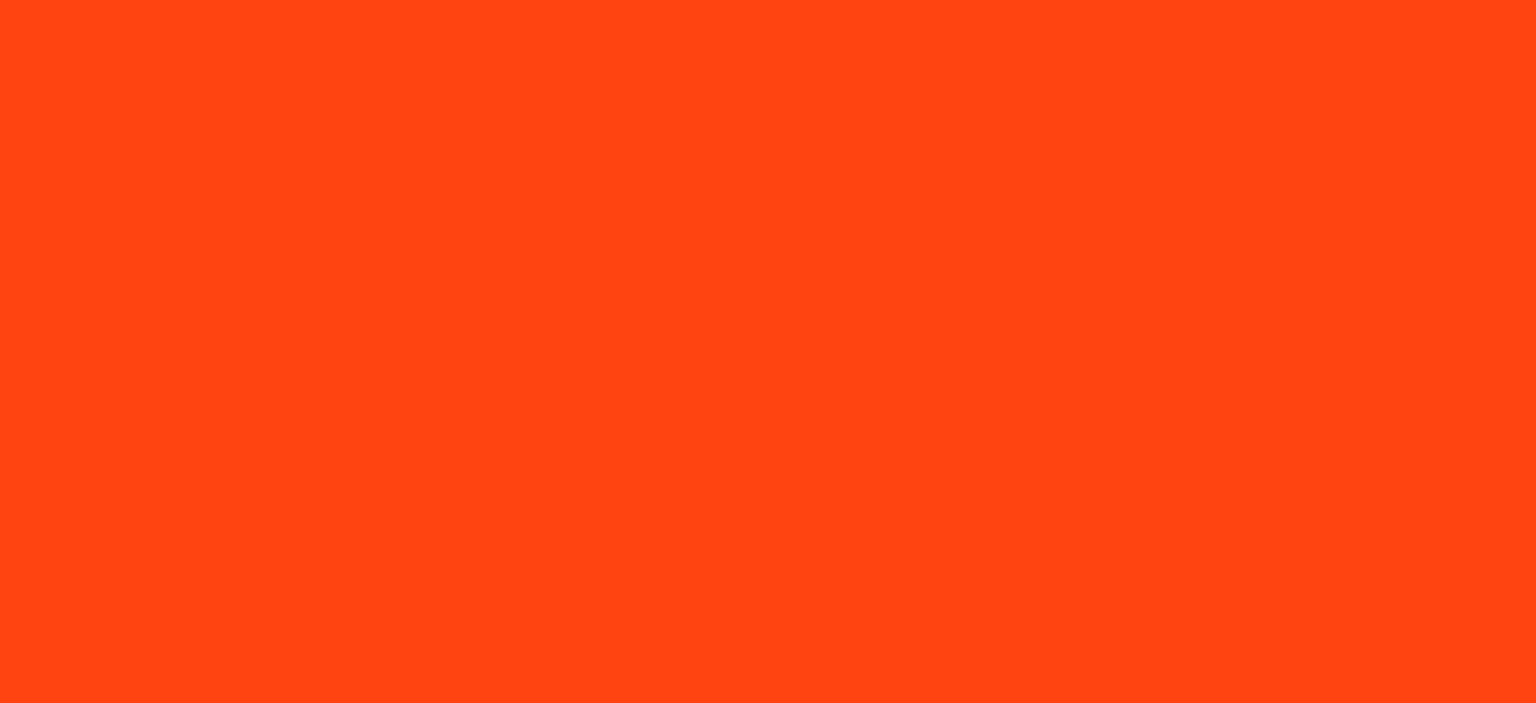 scroll, scrollTop: 0, scrollLeft: 0, axis: both 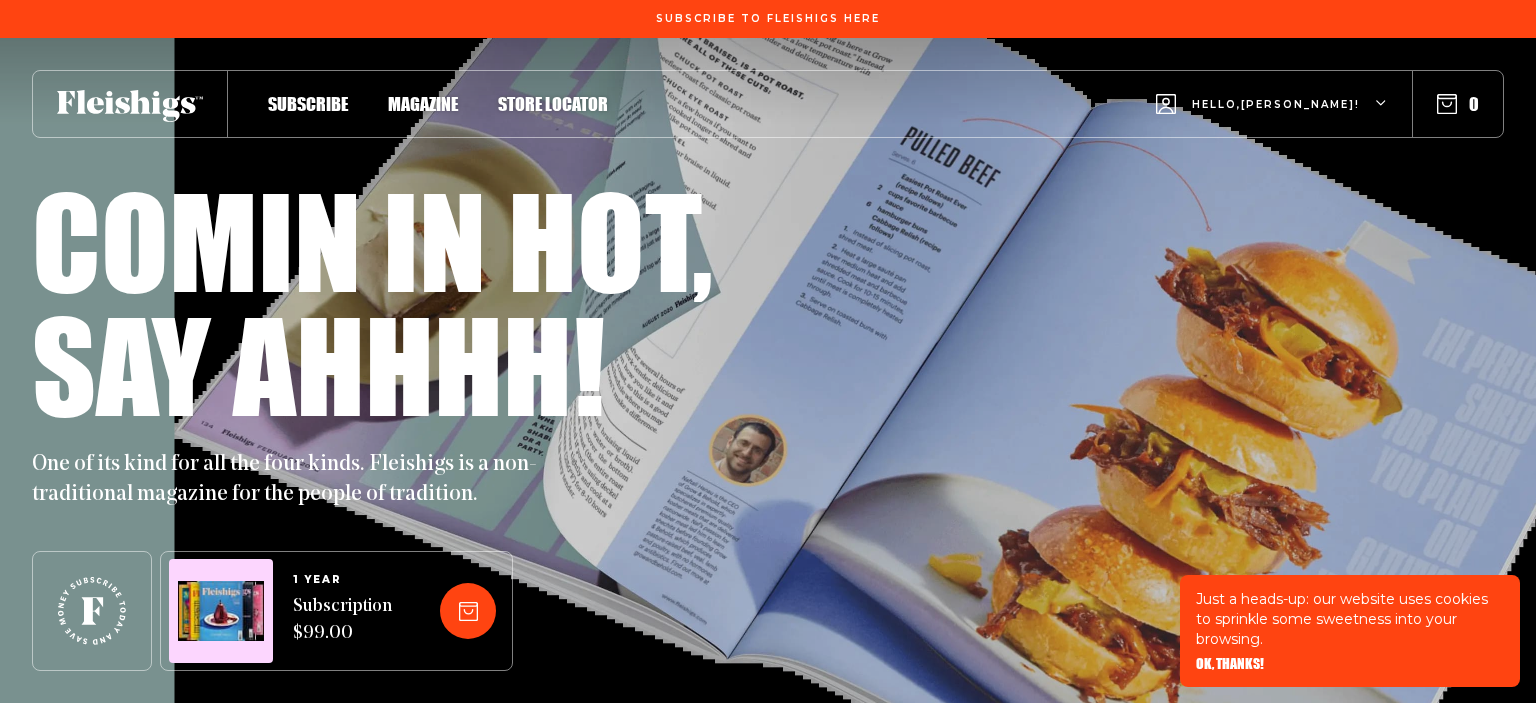 click 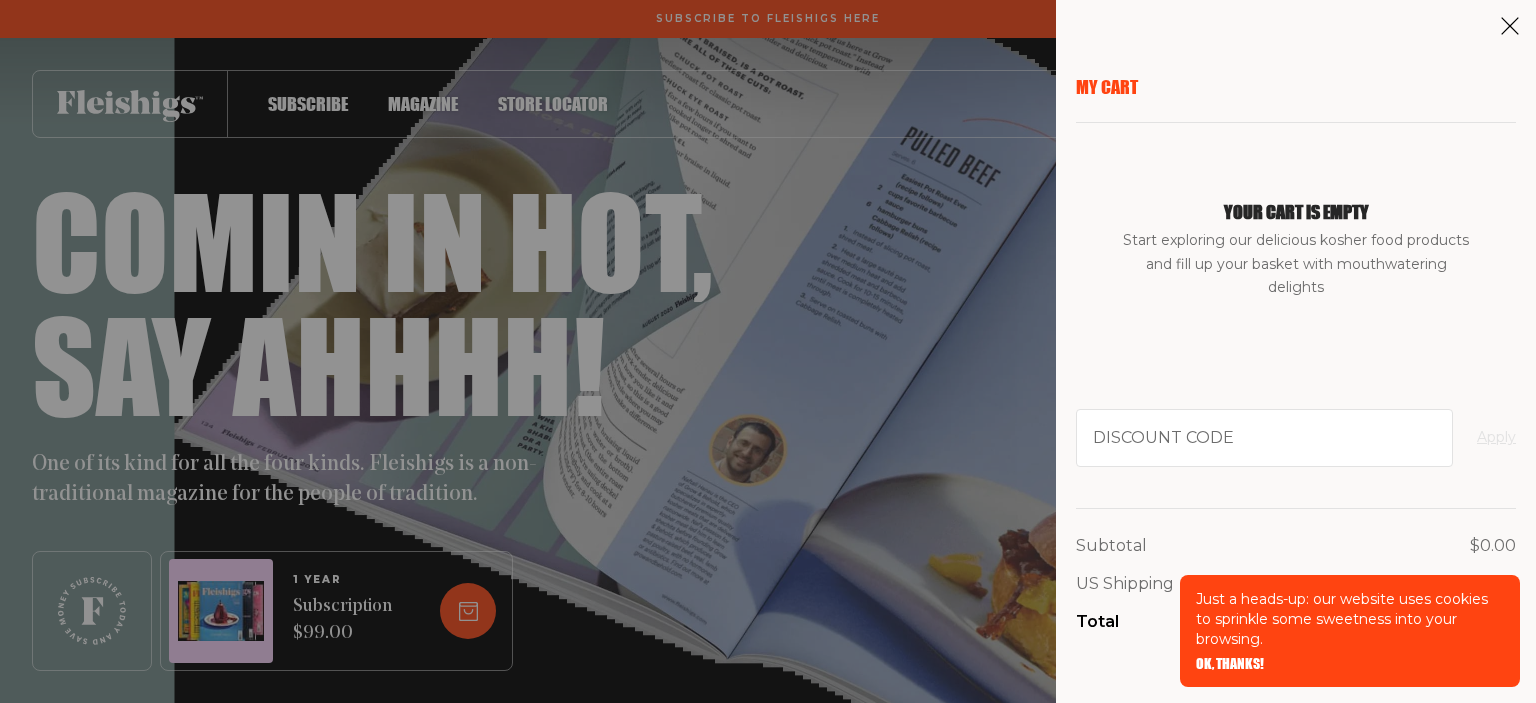 click on "My Cart Your cart is empty Start exploring our delicious kosher food products and fill up your basket with mouthwatering delights Discount code Apply Subtotal $0.00 US Shipping    Free Total $0.00 Checkout" at bounding box center [768, 351] 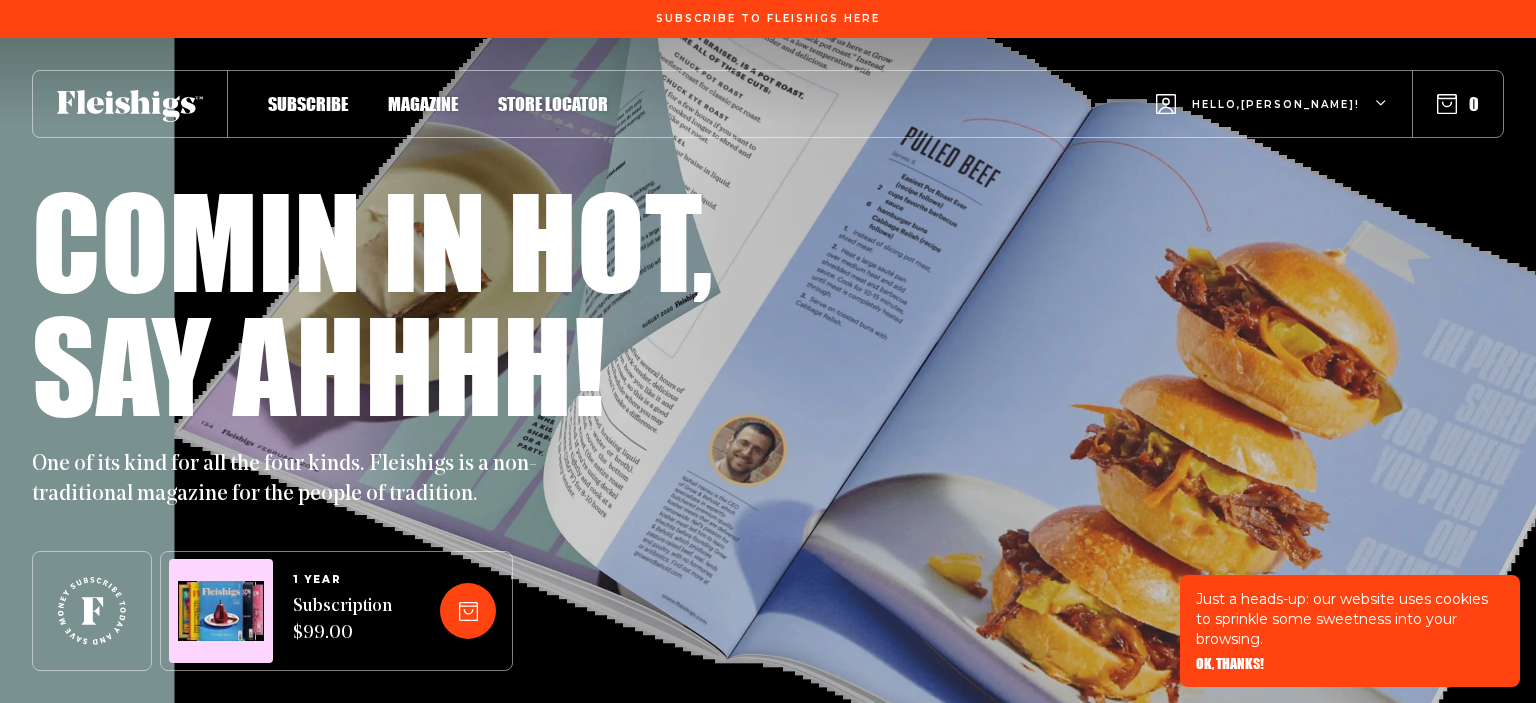 click 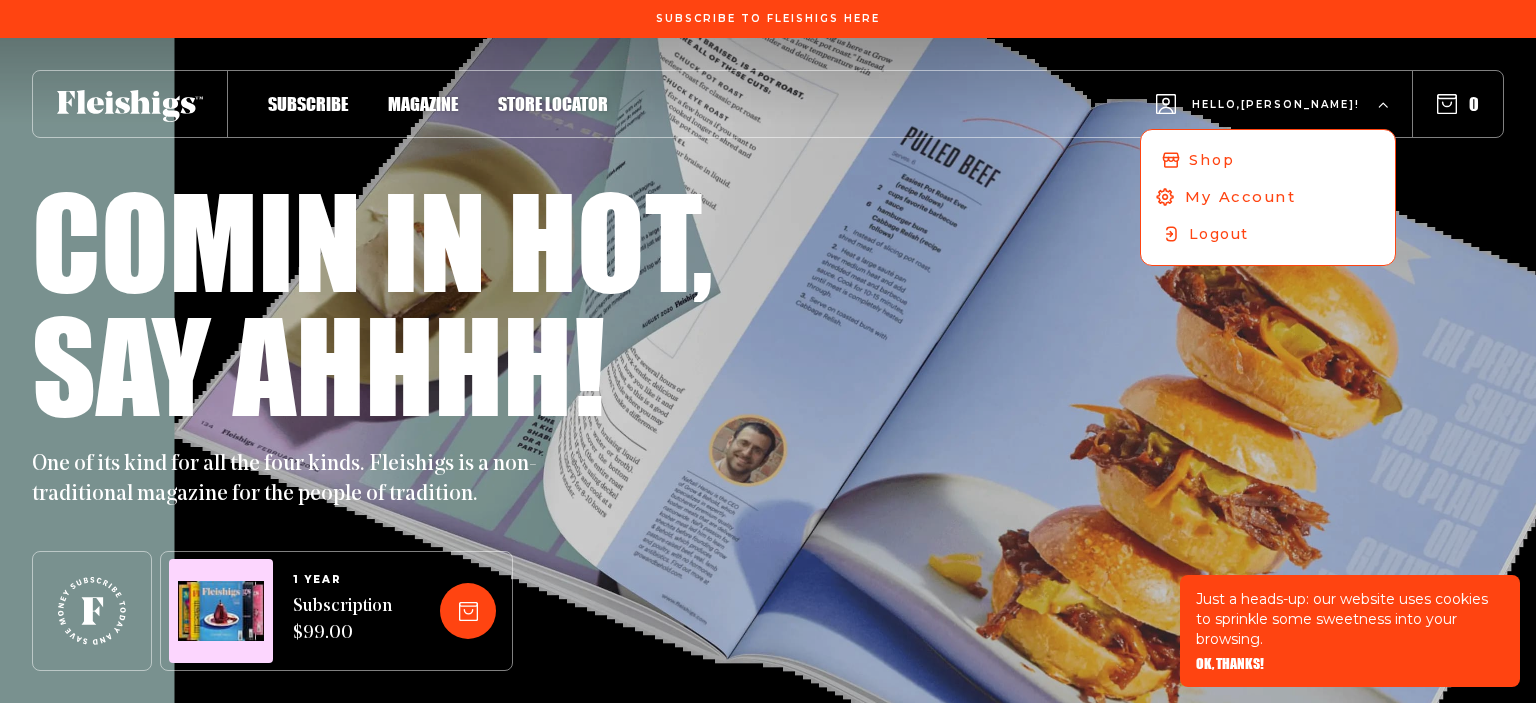 click on "My Account" at bounding box center (1240, 197) 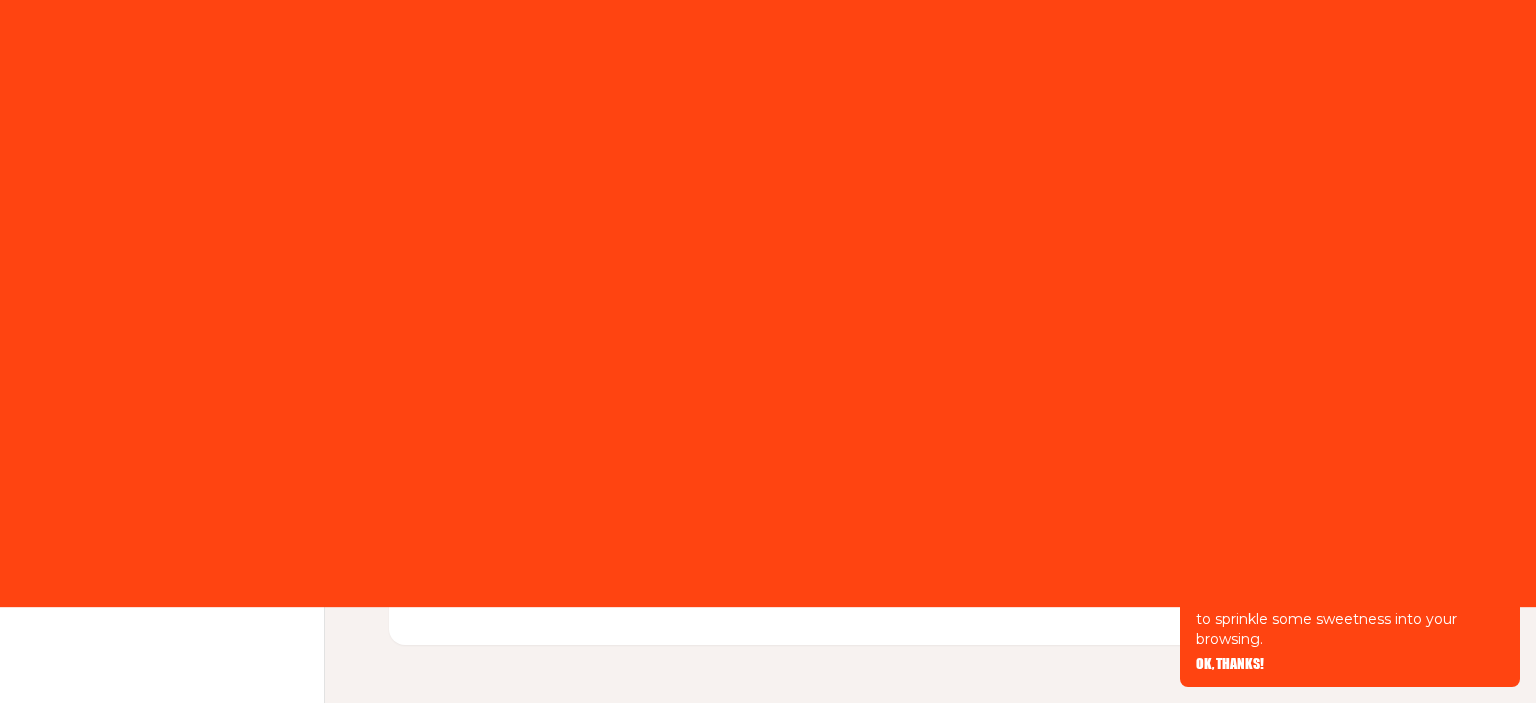 scroll, scrollTop: 0, scrollLeft: 0, axis: both 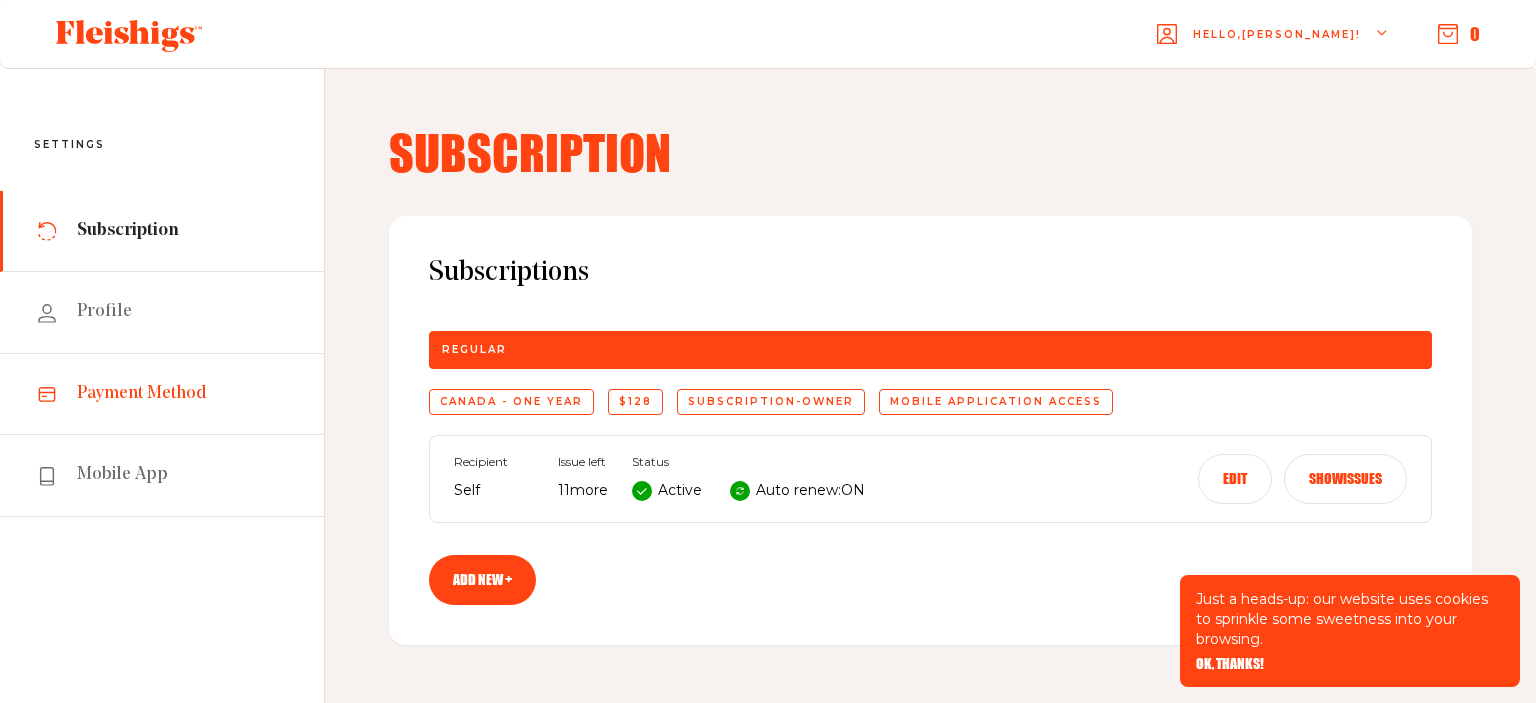 click on "Payment Method" at bounding box center (142, 394) 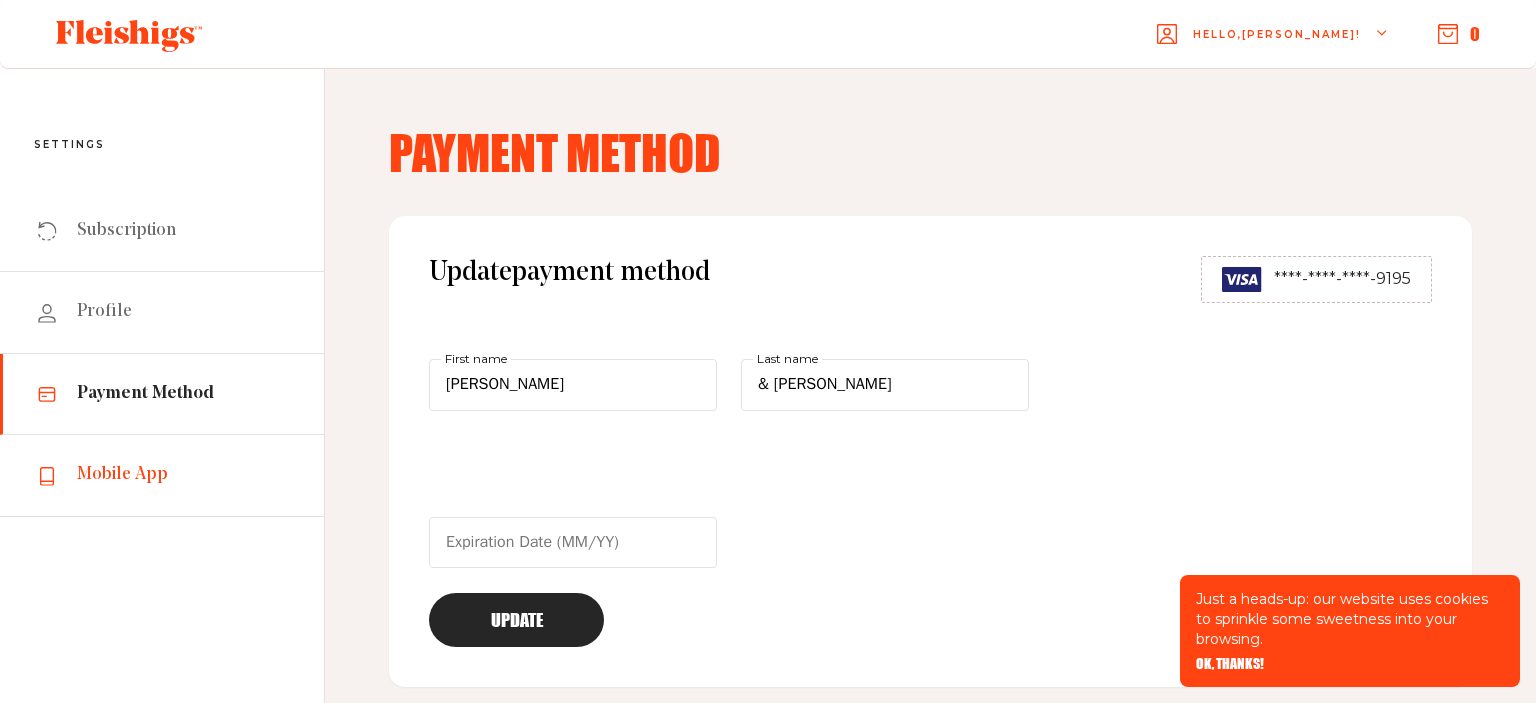 click on "Mobile App" at bounding box center (122, 475) 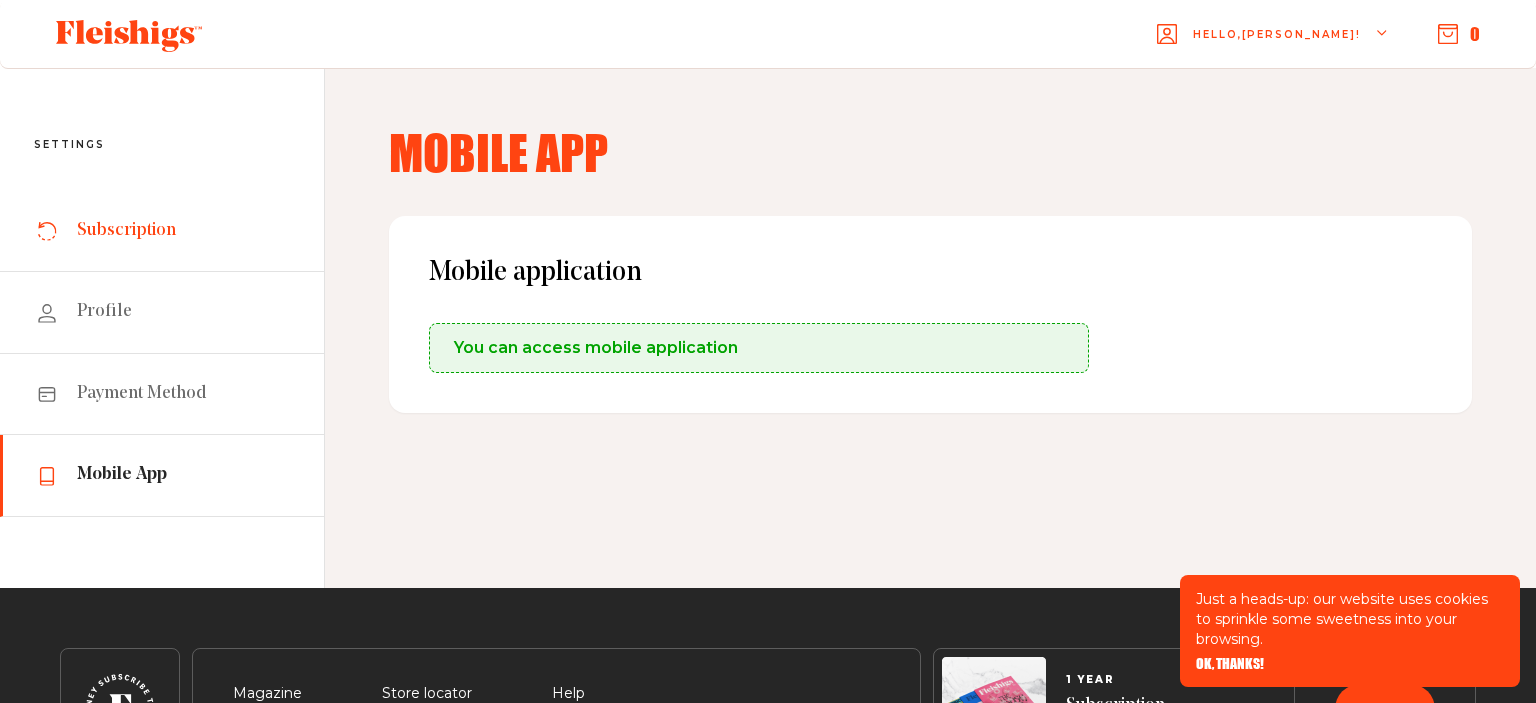 click on "Subscription" at bounding box center [126, 231] 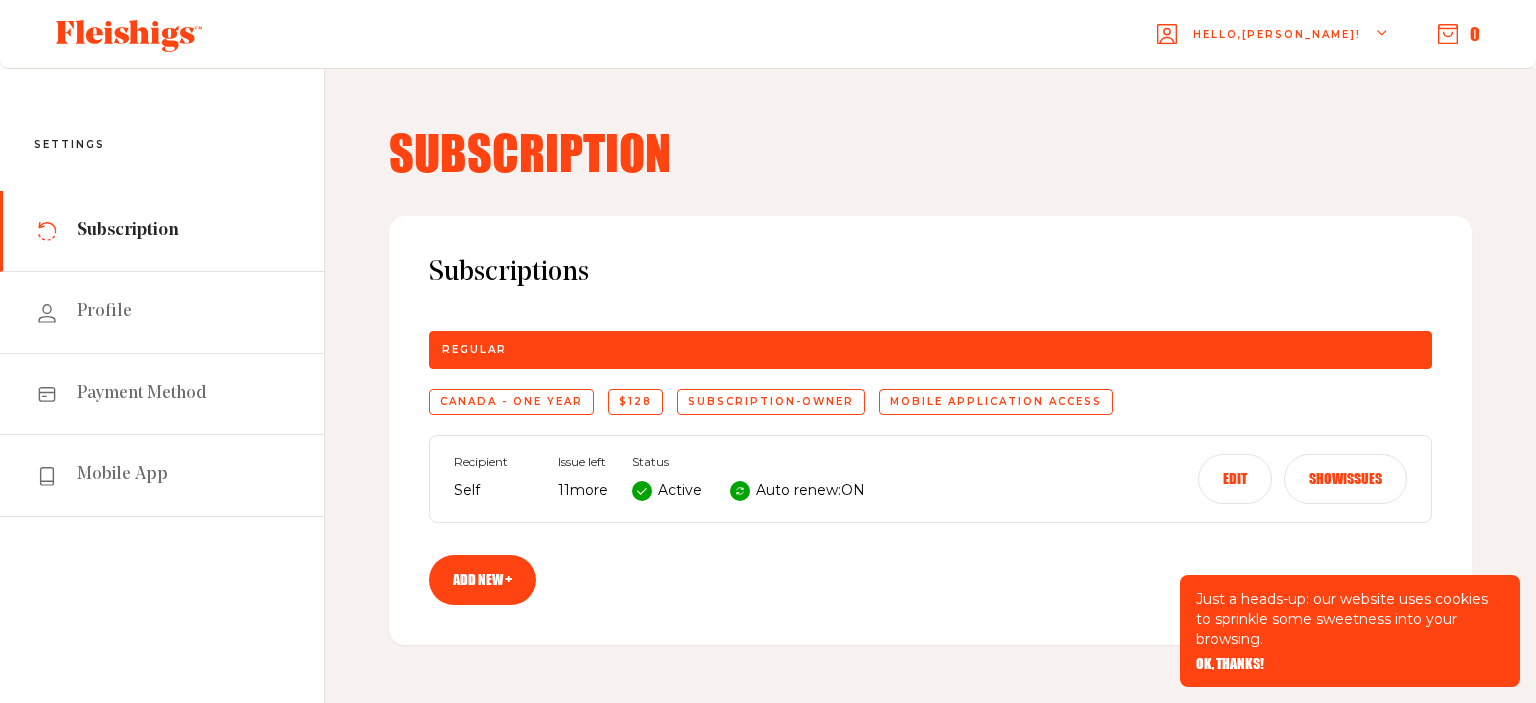 click 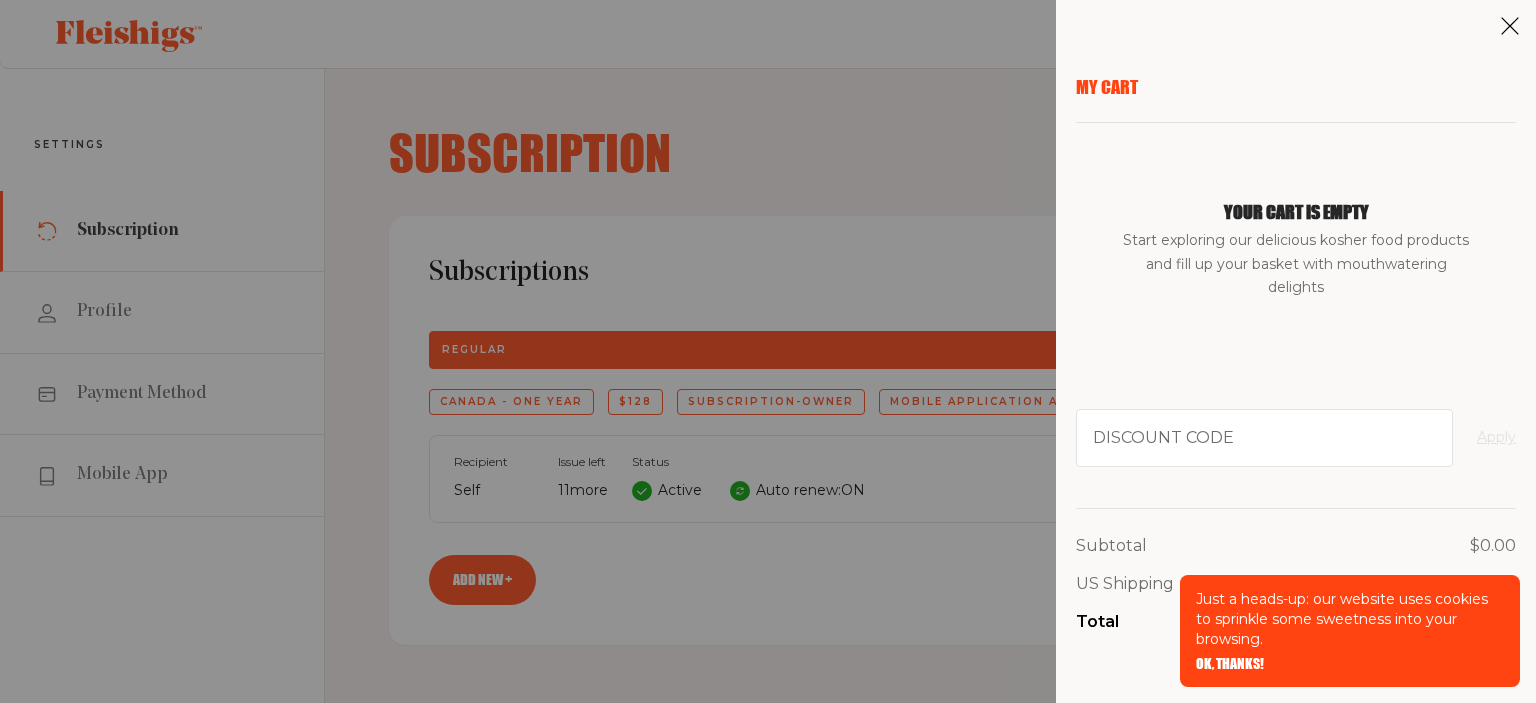 click on "My Cart Your cart is empty Start exploring our delicious kosher food products and fill up your basket with mouthwatering delights Discount code Apply Subtotal $0.00 US Shipping    Free Total $0.00 Checkout" at bounding box center (768, 351) 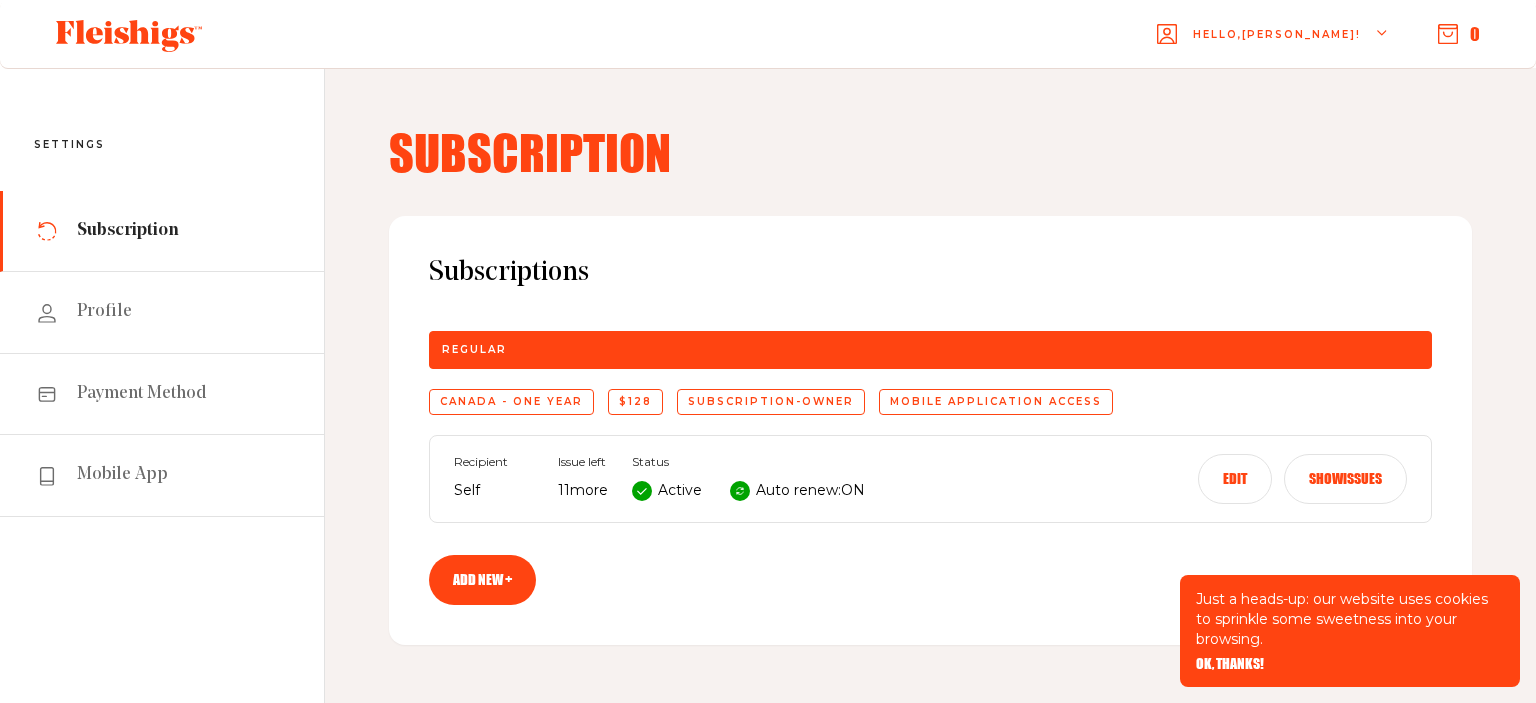 click 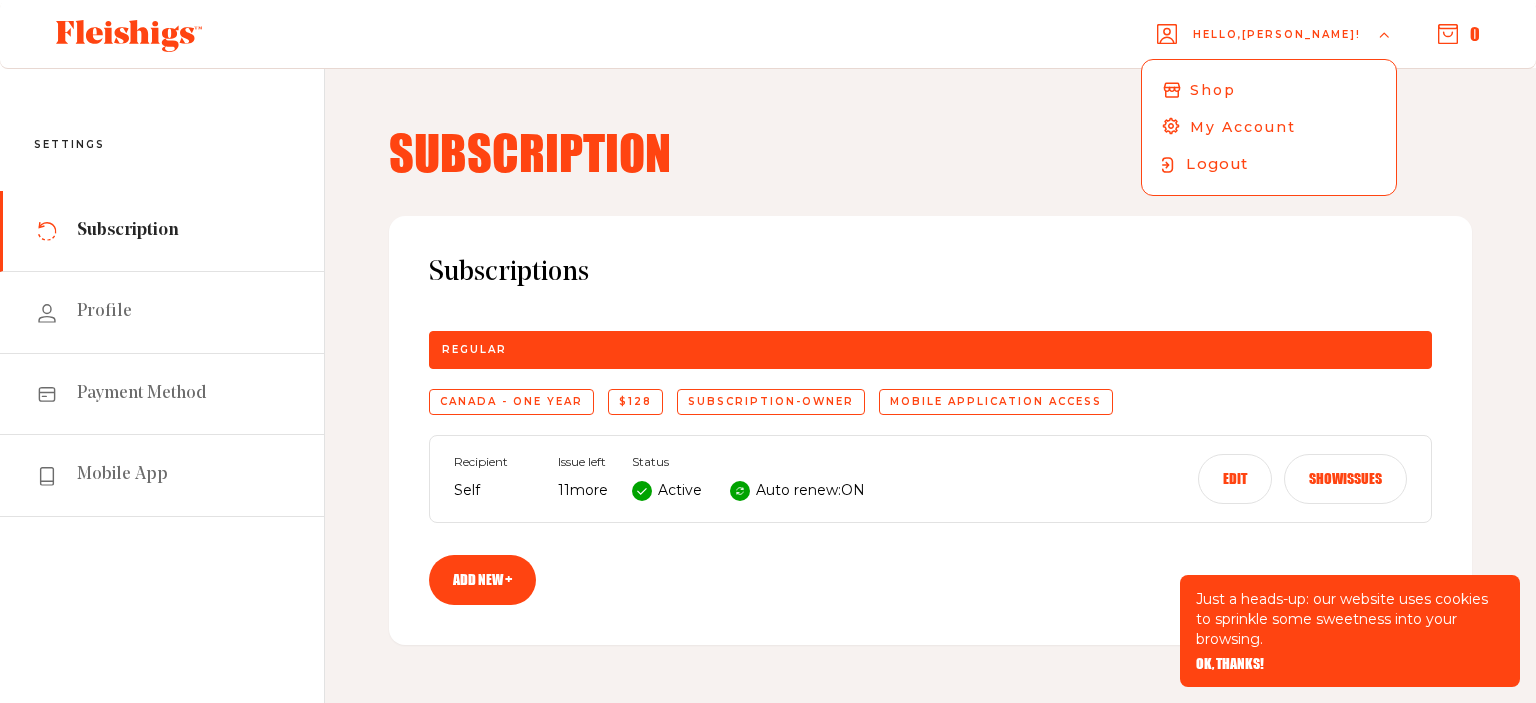click on "Logout" at bounding box center [1217, 164] 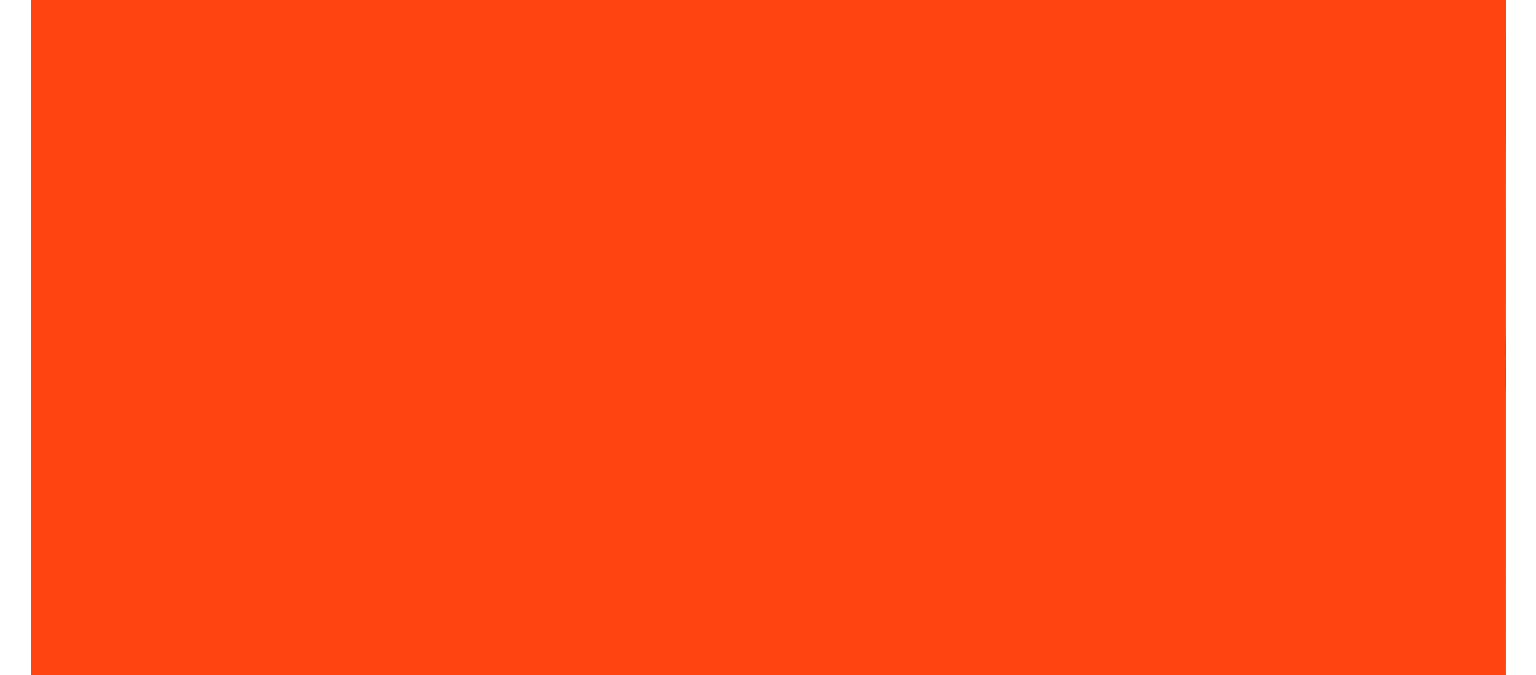 scroll, scrollTop: 0, scrollLeft: 0, axis: both 